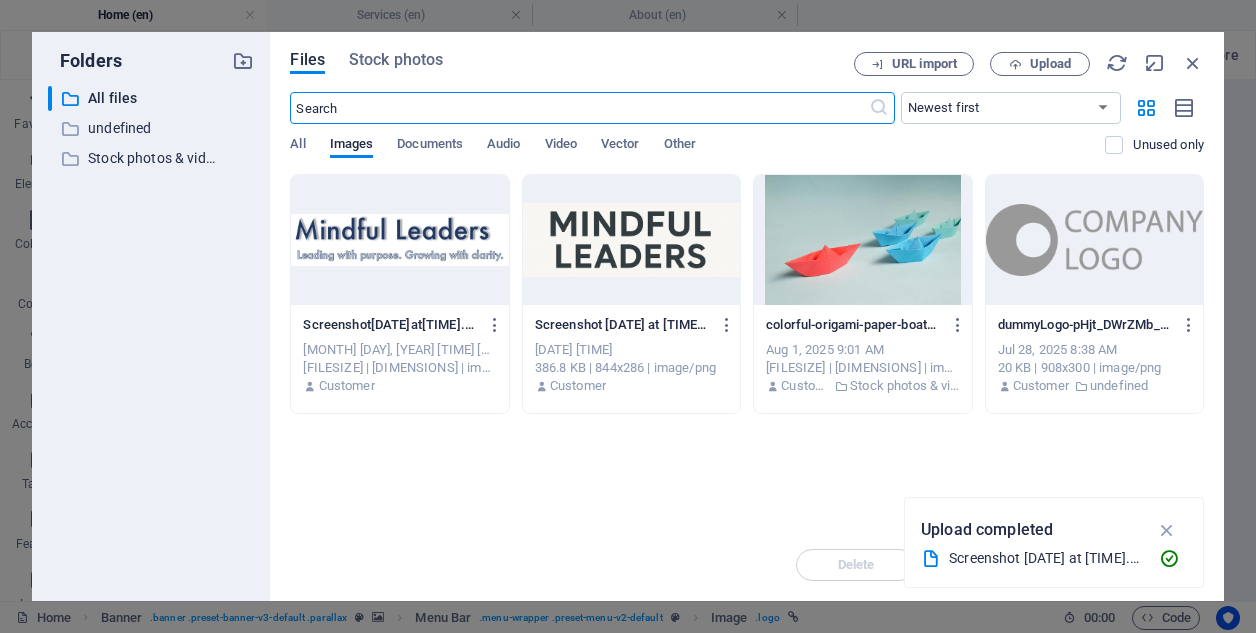 select on "px" 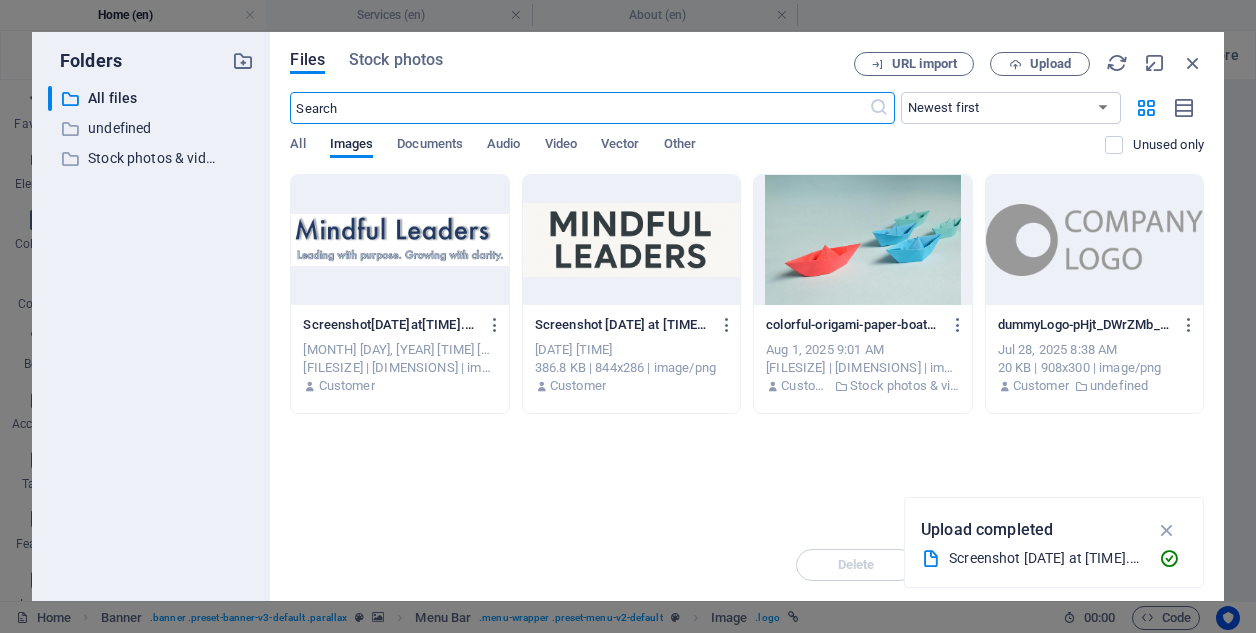 scroll, scrollTop: 0, scrollLeft: 0, axis: both 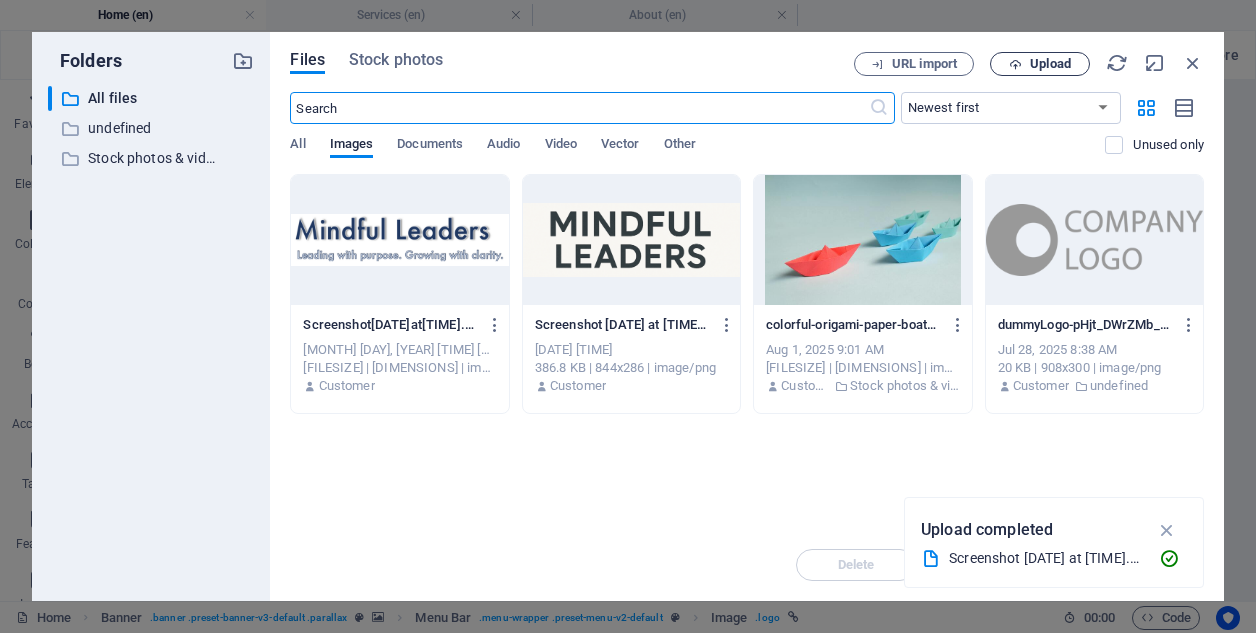 click on "Upload" at bounding box center (1050, 64) 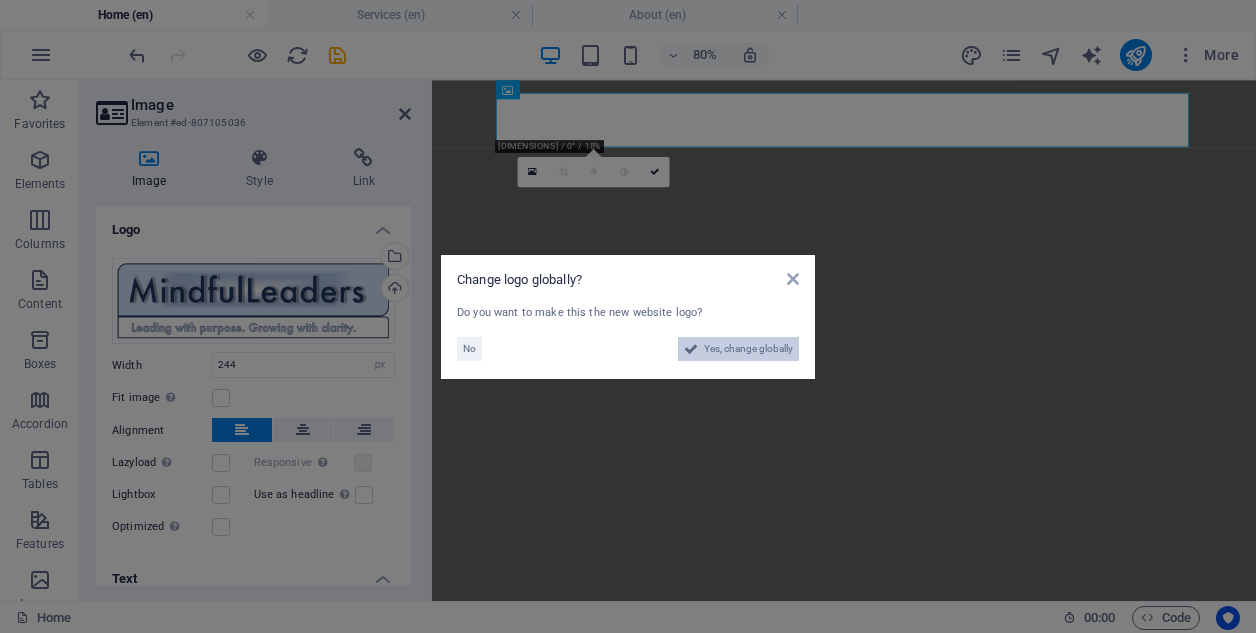 click on "Yes, change globally" at bounding box center [748, 349] 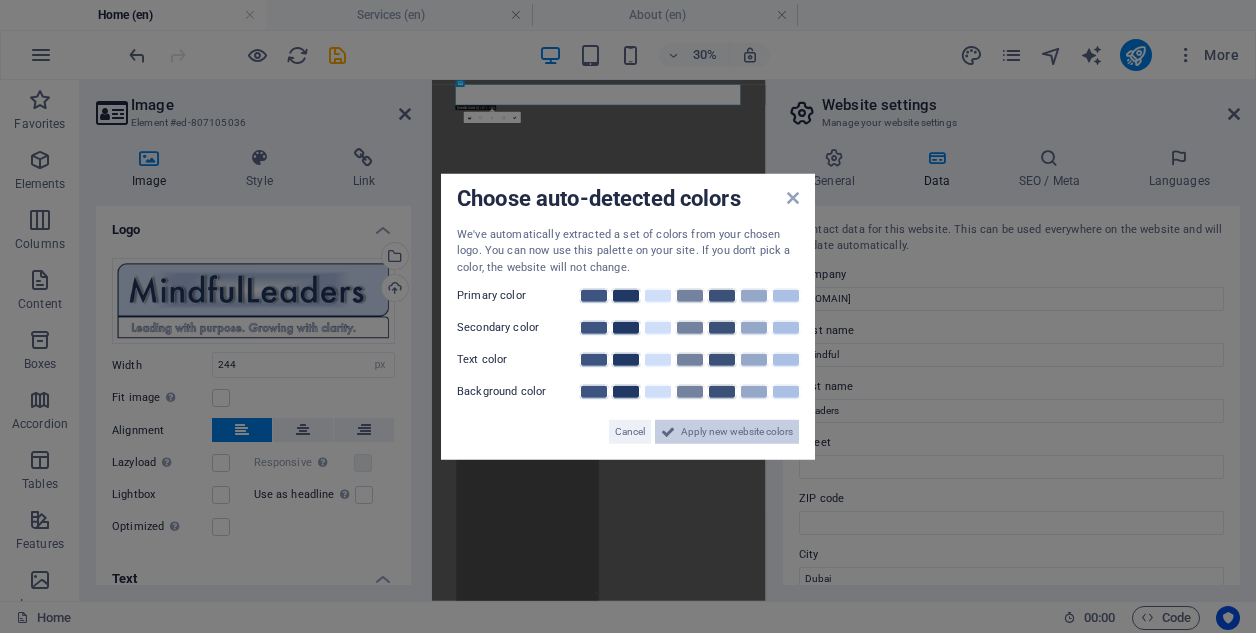 click on "Apply new website colors" at bounding box center (737, 432) 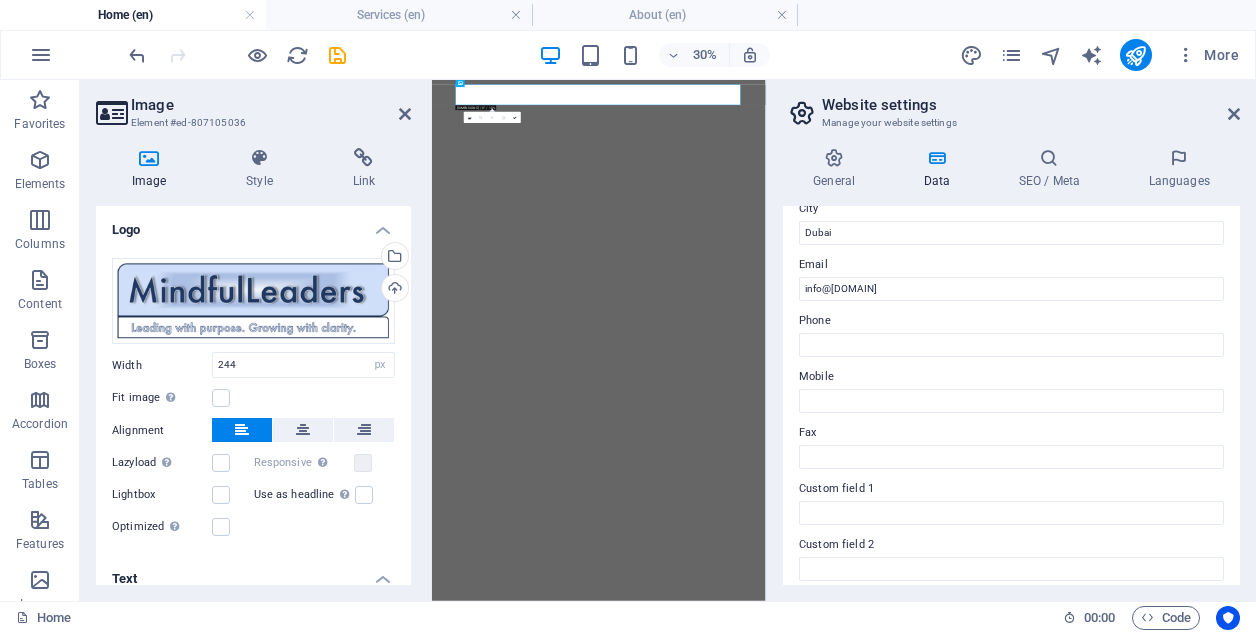 scroll, scrollTop: 355, scrollLeft: 0, axis: vertical 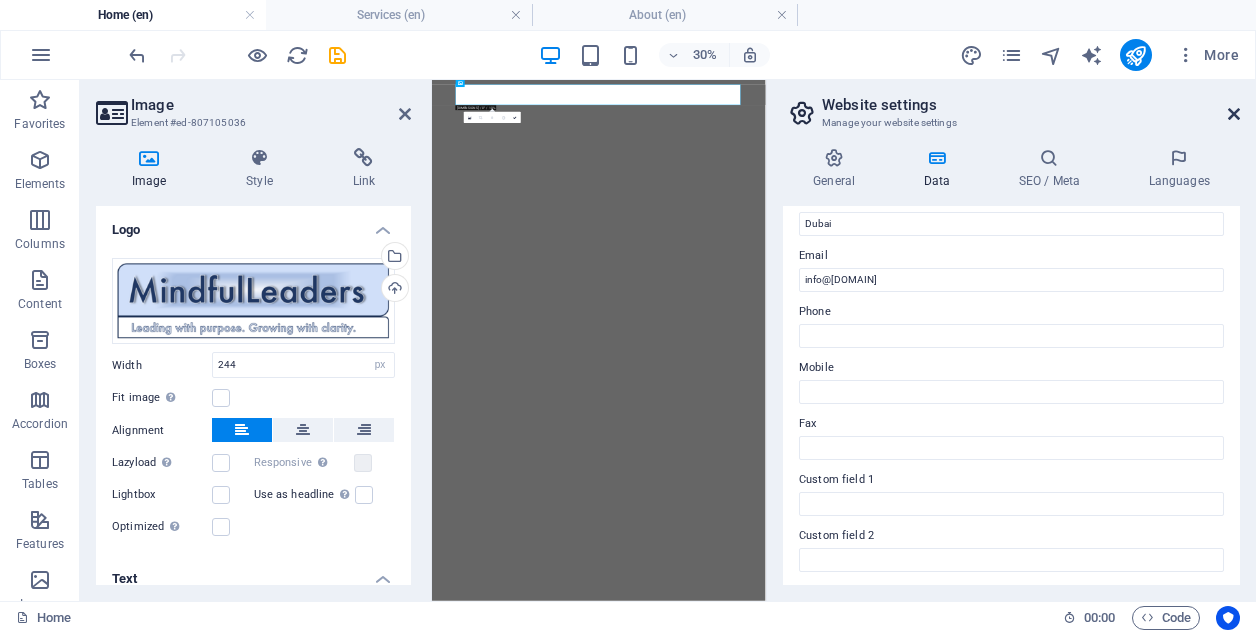 click at bounding box center (1234, 114) 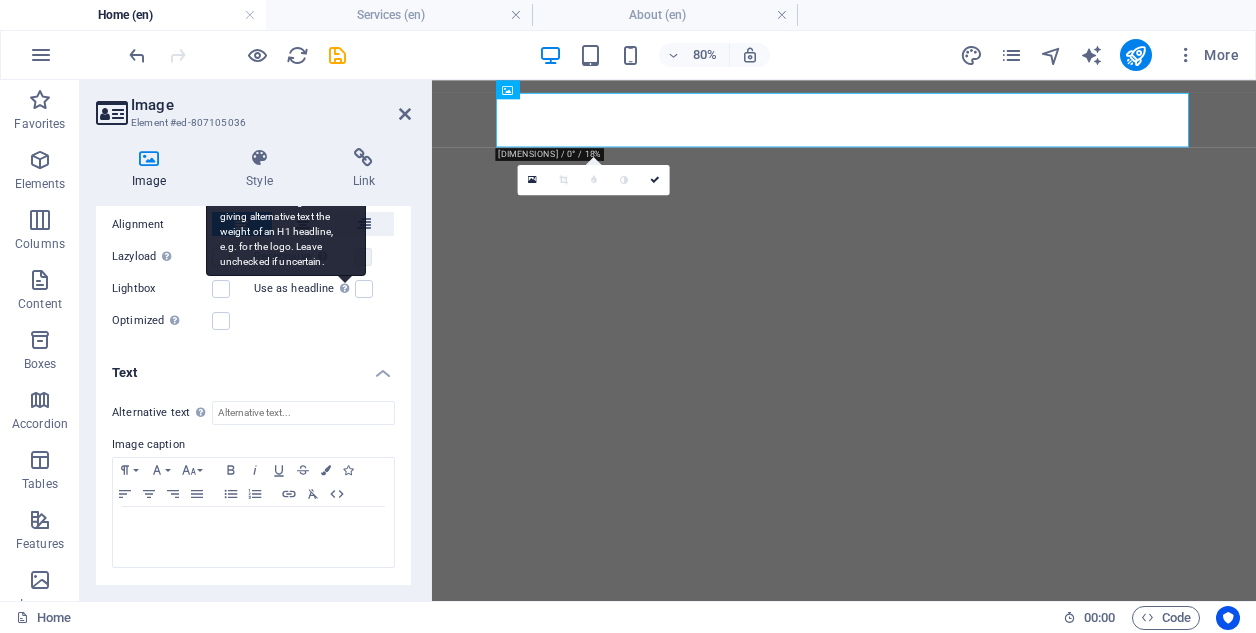 scroll, scrollTop: 204, scrollLeft: 0, axis: vertical 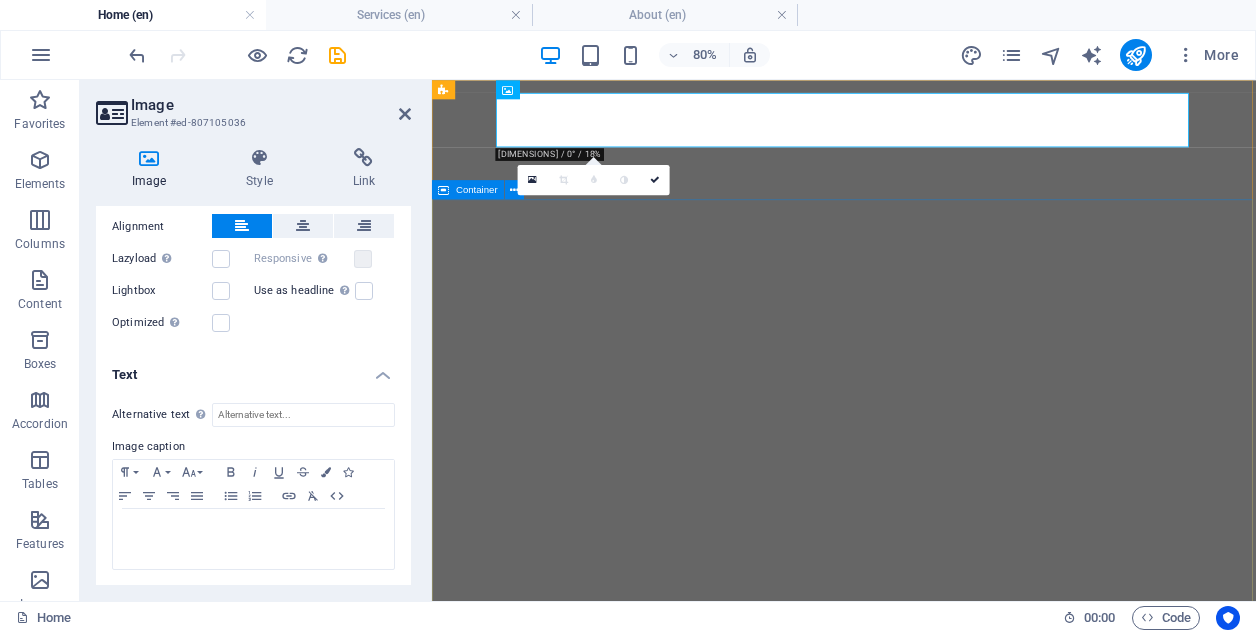 click on "MINDFUL LEADERS BUILD TRUST;   TRUST BUILDS THRIVING COMPANIES. WELLBEING ISN'T A PERK  —  IT'S THE CULTURE THAT POWERS PERFORMANCE. THE MOMENT FOR CHANGE IS ALWAYS NOW." at bounding box center [947, 2242] 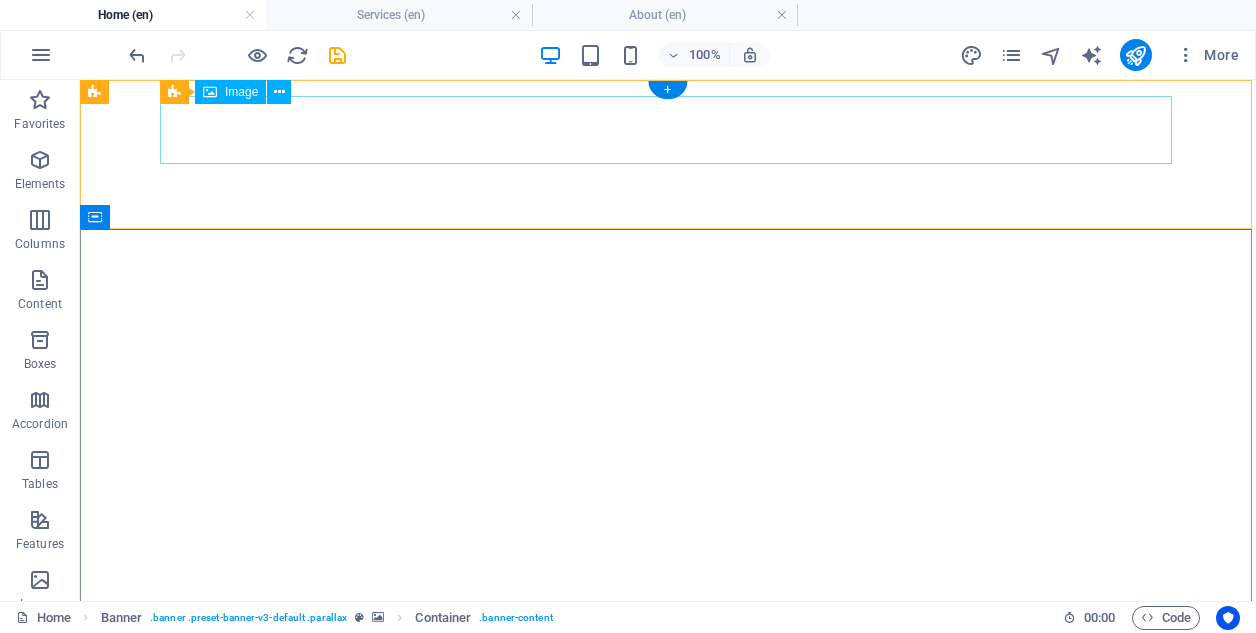 click at bounding box center (668, 1867) 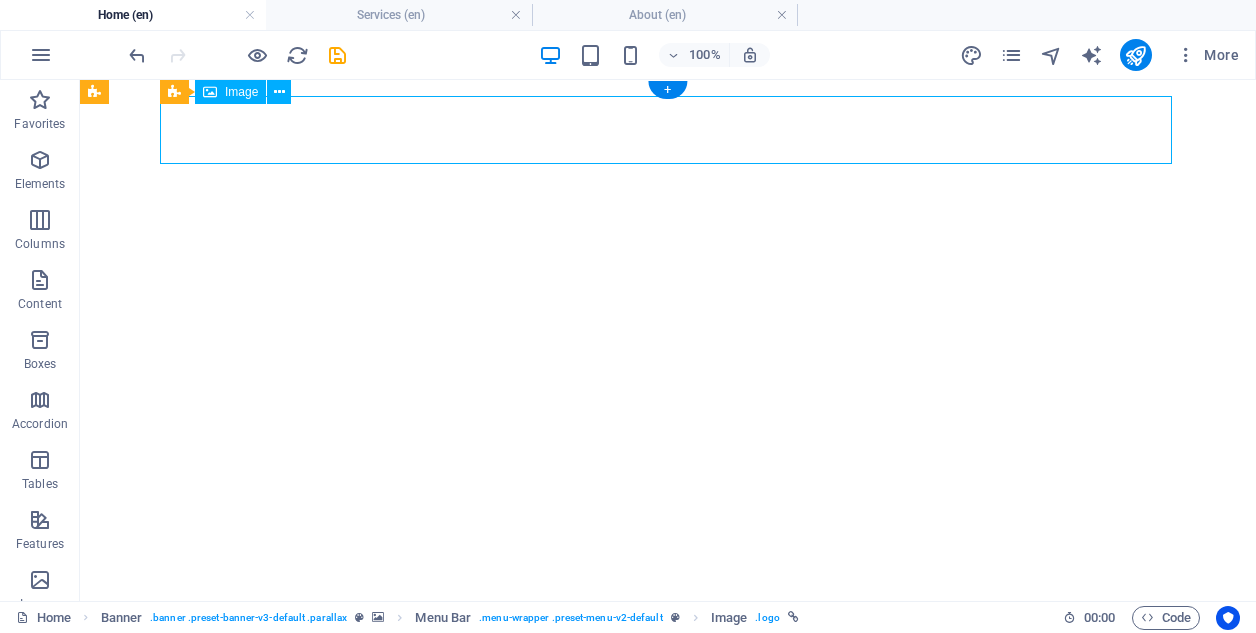 click at bounding box center [668, 1867] 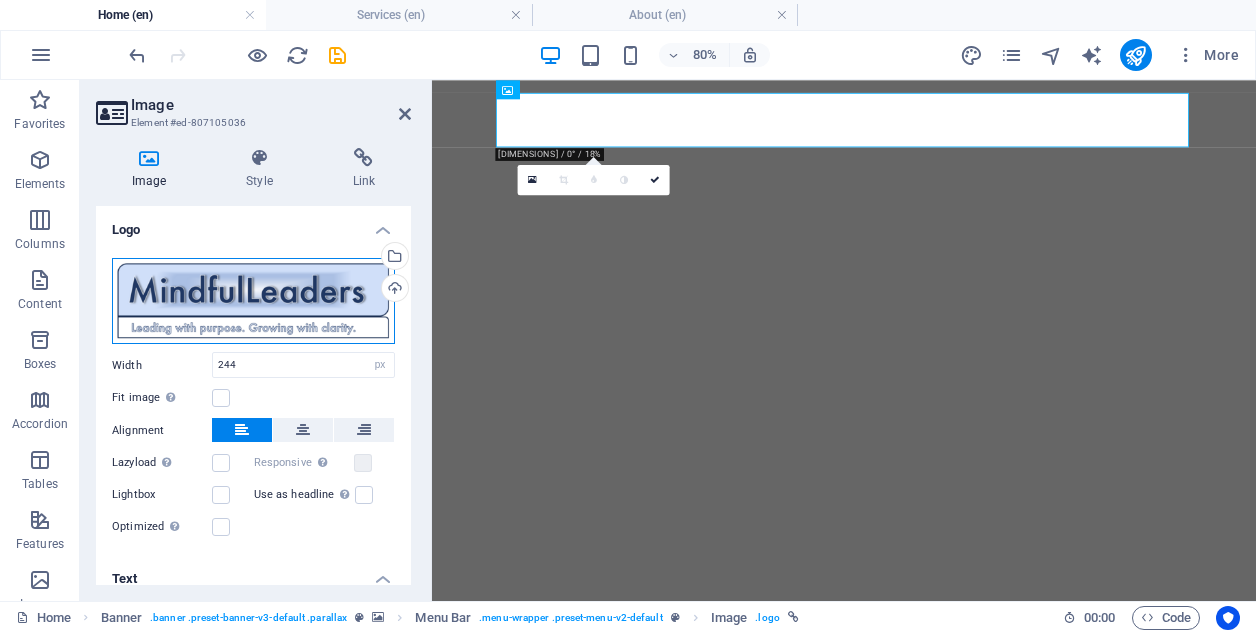 click on "Drag files here, click to choose files or select files from Files or our free stock photos & videos" at bounding box center [253, 301] 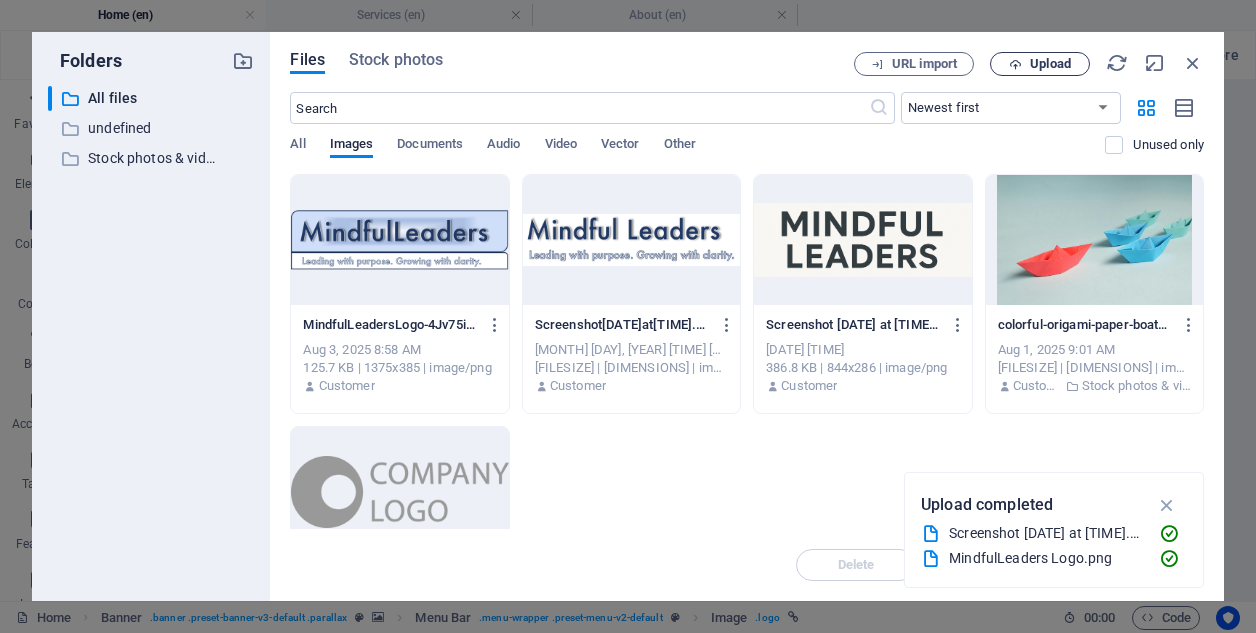 click on "Upload" at bounding box center [1050, 64] 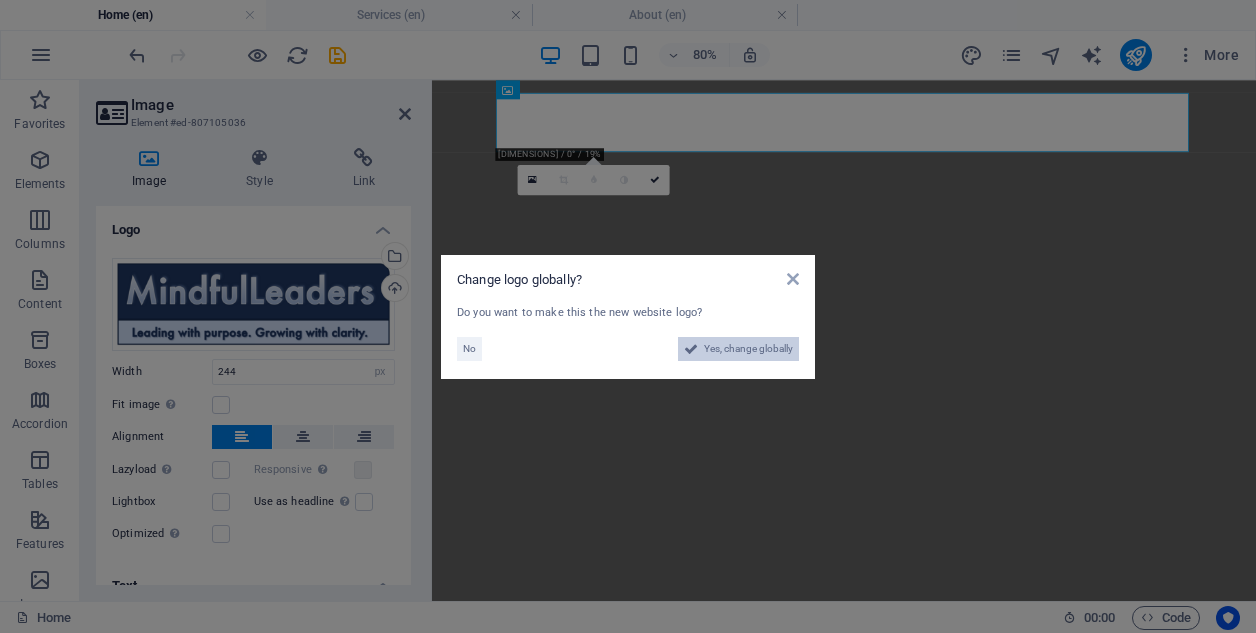 click on "Yes, change globally" at bounding box center [748, 349] 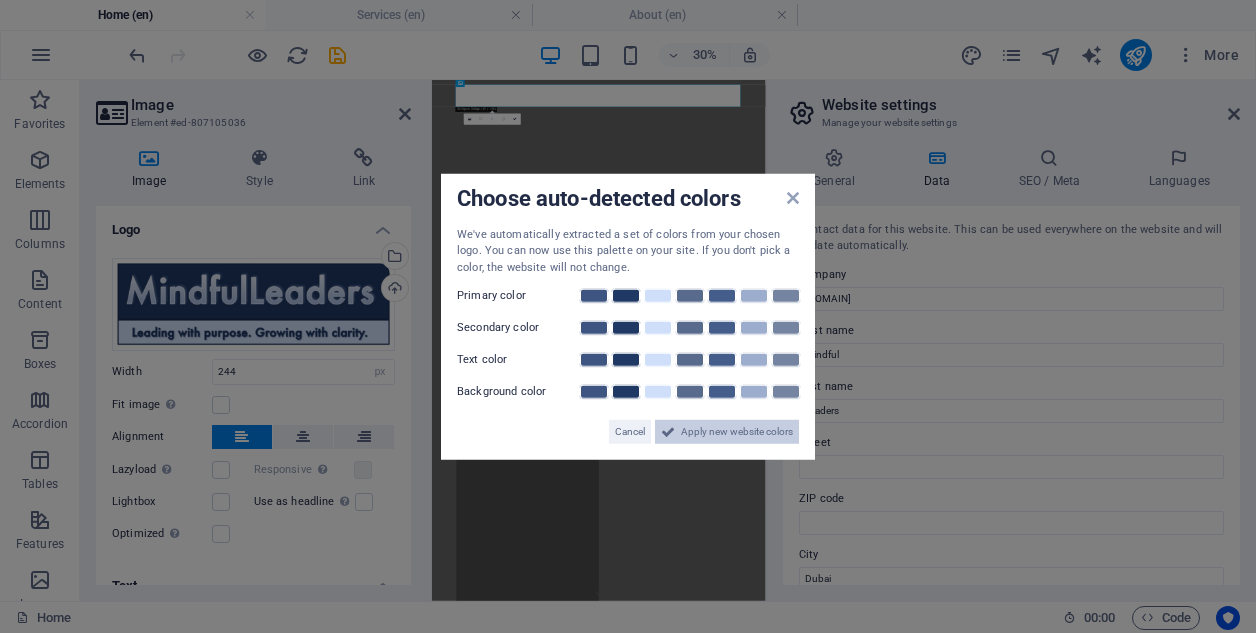 click on "Apply new website colors" at bounding box center [737, 432] 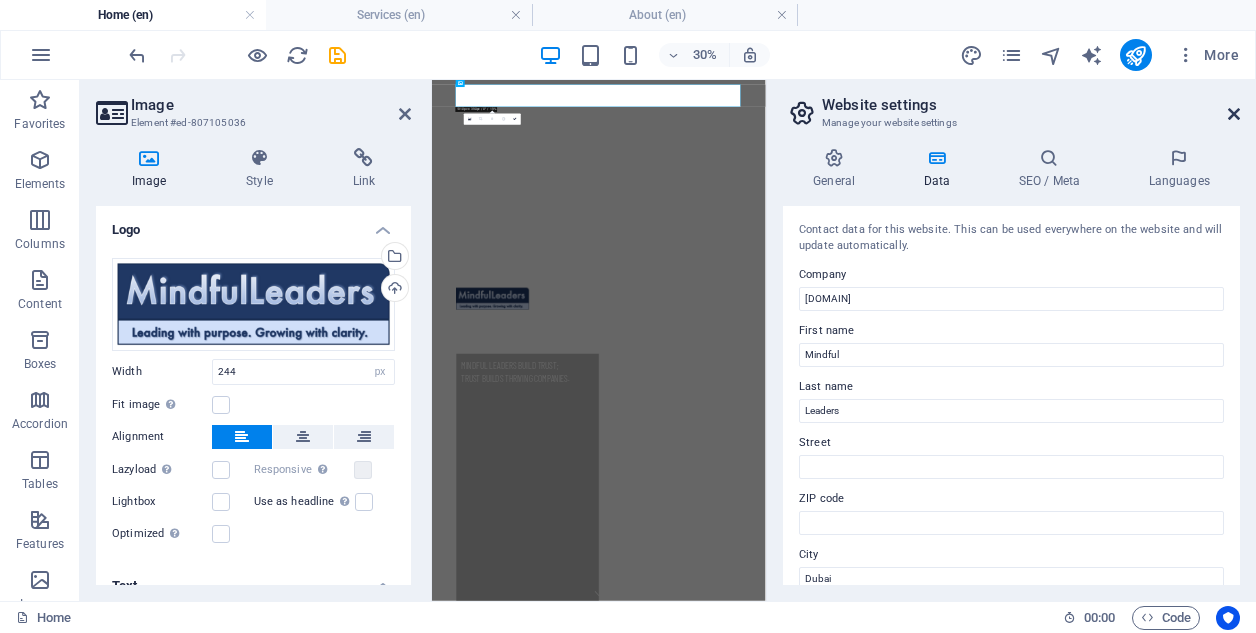 click at bounding box center (1234, 114) 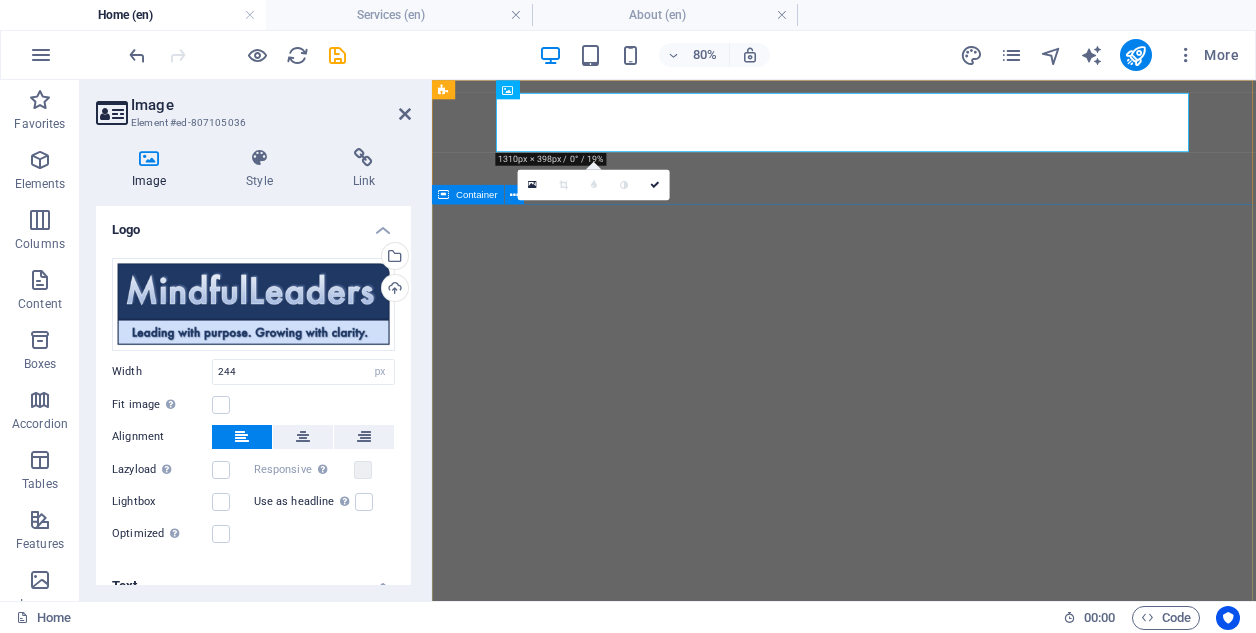 click on "MINDFUL LEADERS BUILD TRUST;   TRUST BUILDS THRIVING COMPANIES. WELLBEING ISN'T A PERK  —  IT'S THE CULTURE THAT POWERS PERFORMANCE. THE MOMENT FOR CHANGE IS ALWAYS NOW." at bounding box center (947, 1190) 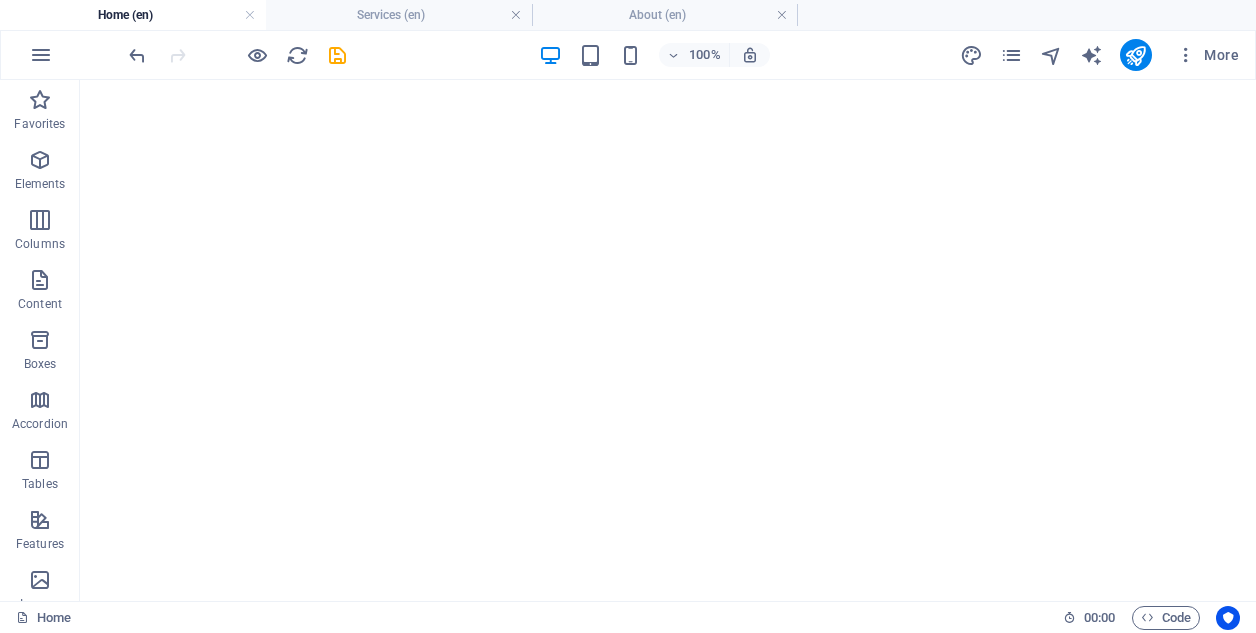 scroll, scrollTop: 0, scrollLeft: 0, axis: both 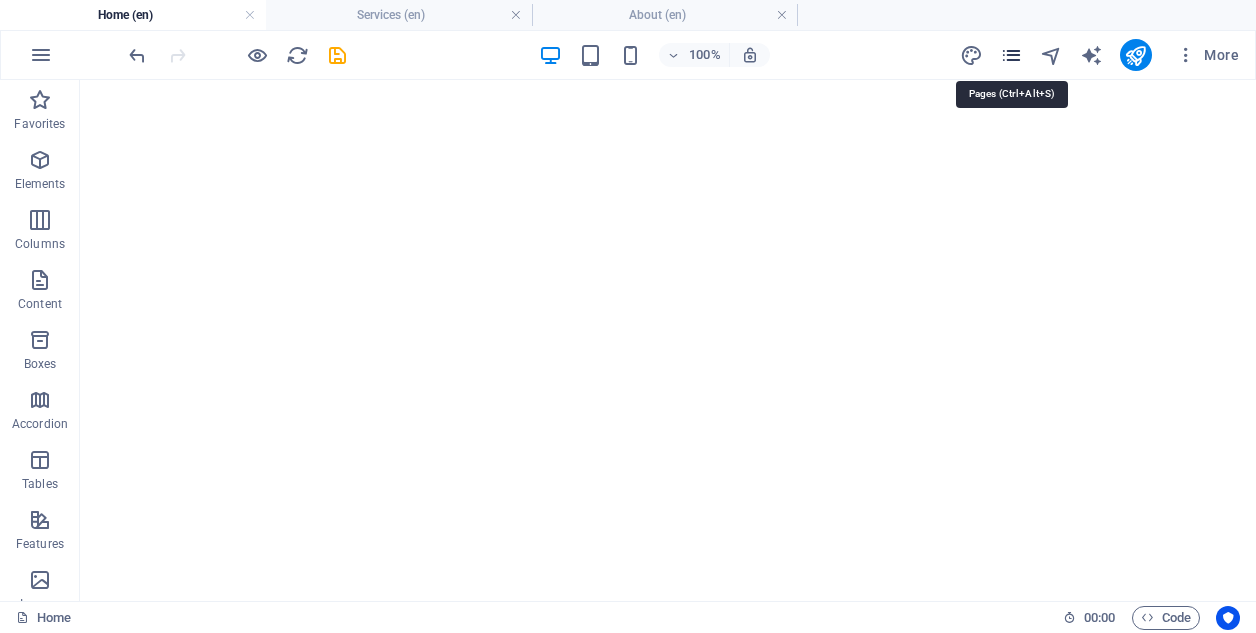 click at bounding box center [1011, 55] 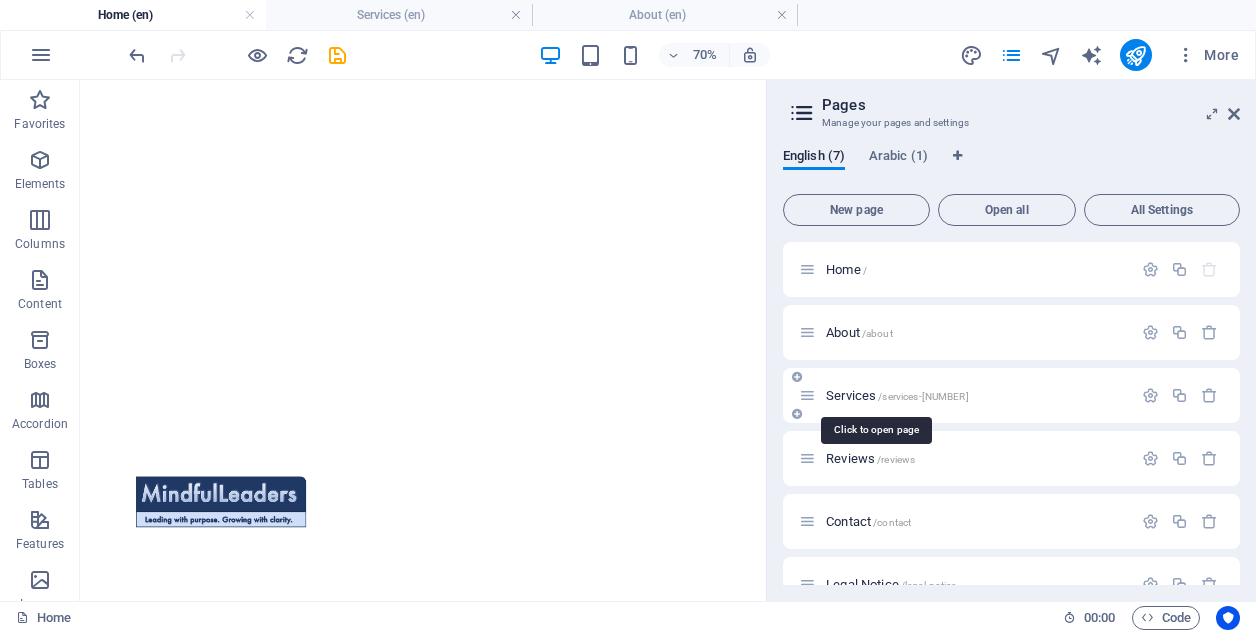 click on "Services /services-8" at bounding box center [897, 395] 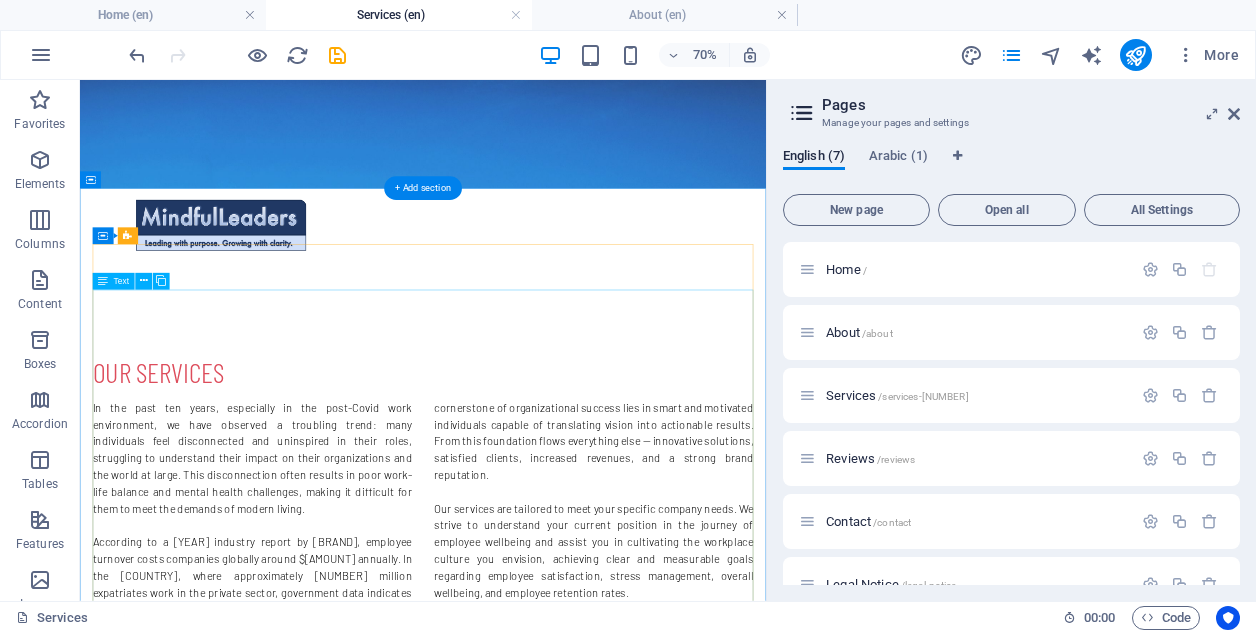 click on "In the past ten years, especially in the post-Covid work environment, we have observed a troubling trend: many individuals feel disconnected and uninspired in their roles, struggling to understand their impact on their organizations and the world at large. This disconnection often results in poor work-life balance and mental health challenges, making it difficult for them to meet the demands of modern living. According to a [YEAR] industry report by WorldMetrics, employee turnover costs companies globally around $[AMOUNT] annually. In the UAE, where approximately [NUMBER] million expatriates work in the private sector, government data indicates an overall turnover rate of around [PERCENT]%. This translates to approximately $[AMOUNT] per year in business losses due to attrition, primarily stemming from decreased productivity and the erosion of institutional knowledge. Ways in which we can support you include: Assessing your current working culture and employee wellbeing" at bounding box center (570, 826) 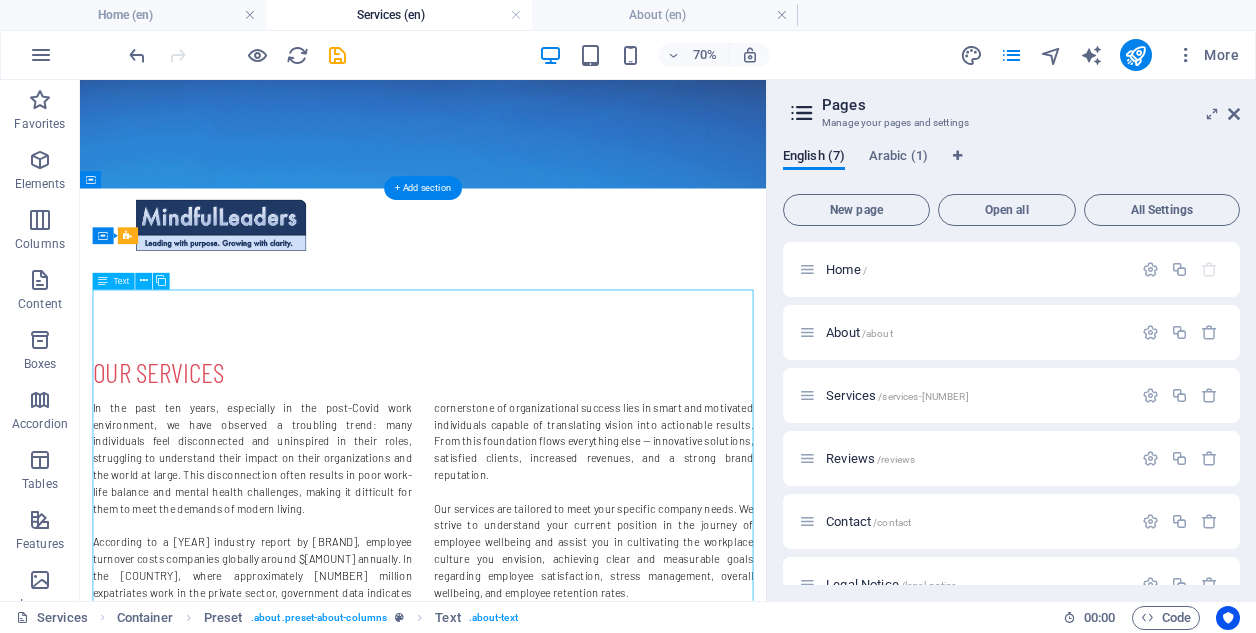 click on "In the past ten years, especially in the post-Covid work environment, we have observed a troubling trend: many individuals feel disconnected and uninspired in their roles, struggling to understand their impact on their organizations and the world at large. This disconnection often results in poor work-life balance and mental health challenges, making it difficult for them to meet the demands of modern living. According to a [YEAR] industry report by WorldMetrics, employee turnover costs companies globally around $[AMOUNT] annually. In the UAE, where approximately [NUMBER] million expatriates work in the private sector, government data indicates an overall turnover rate of around [PERCENT]%. This translates to approximately $[AMOUNT] per year in business losses due to attrition, primarily stemming from decreased productivity and the erosion of institutional knowledge. Ways in which we can support you include: Assessing your current working culture and employee wellbeing" at bounding box center (570, 826) 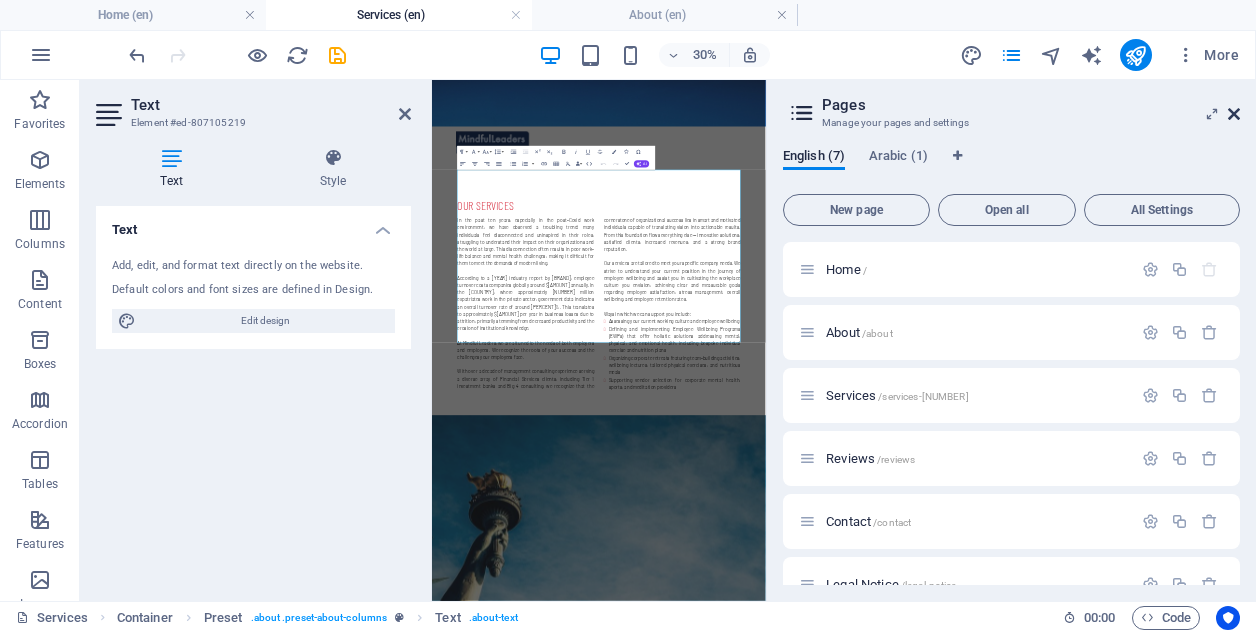 drag, startPoint x: 1229, startPoint y: 113, endPoint x: 275, endPoint y: 129, distance: 954.13416 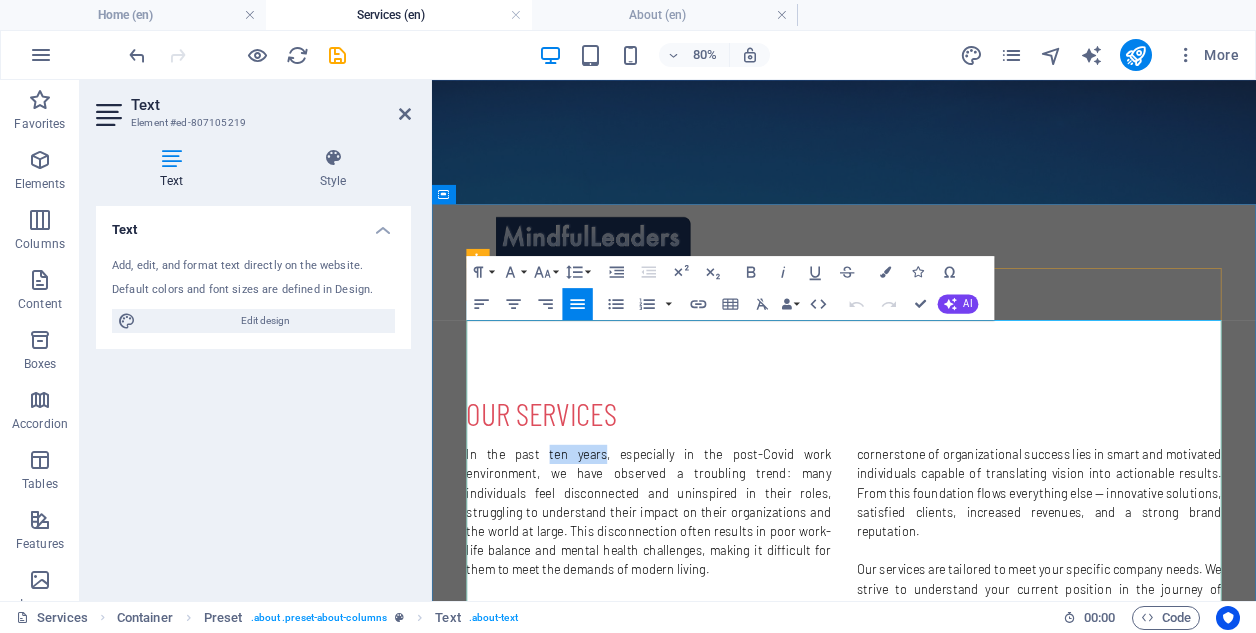 drag, startPoint x: 578, startPoint y: 391, endPoint x: 650, endPoint y: 392, distance: 72.00694 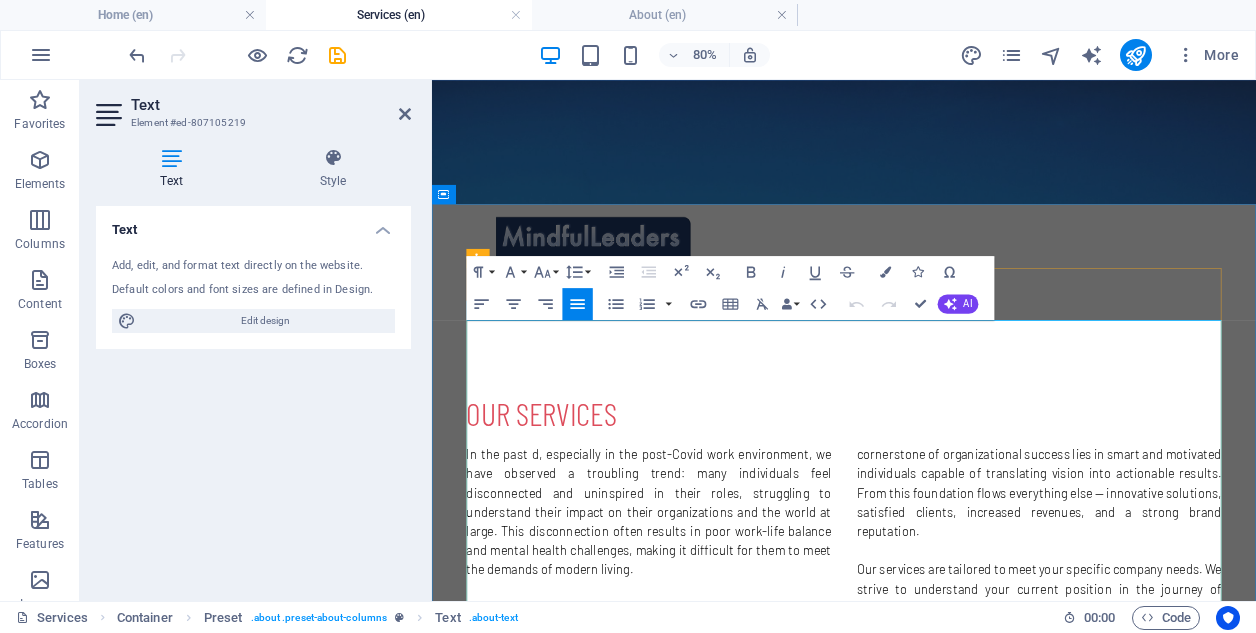 type 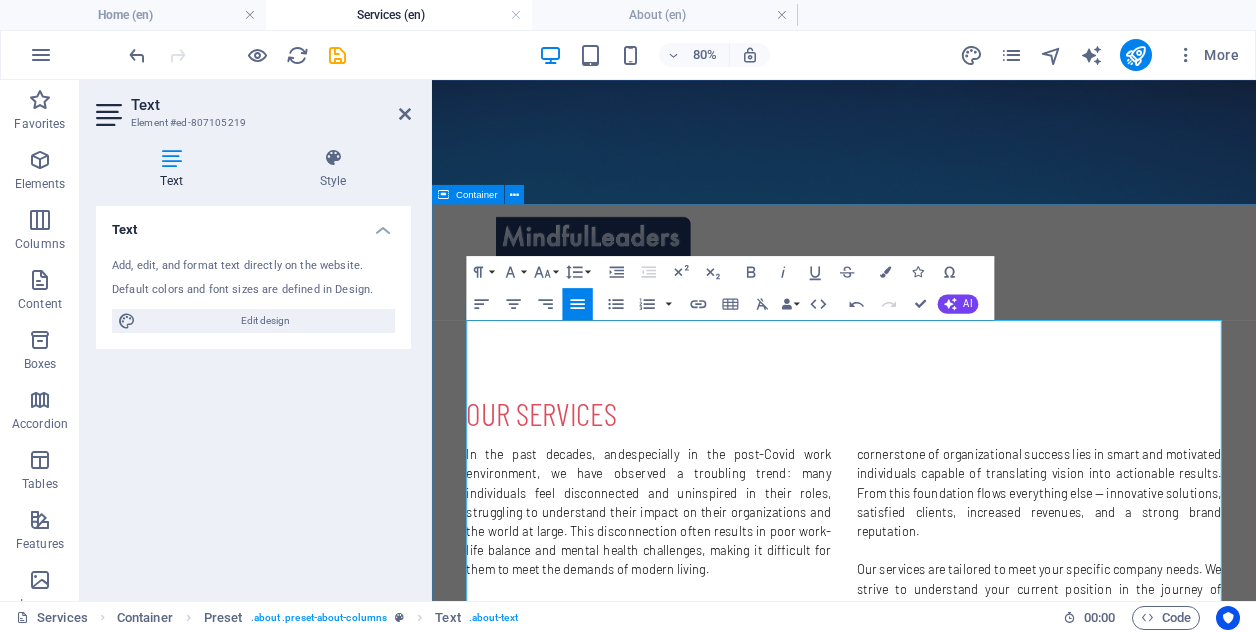 click on "OUR SERVICES In the past decades, and especially in the post-Covid work environment, we have observed a troubling trend: many individuals feel disconnected and uninspired in their roles, struggling to understand their impact on their organizations and the world at large. This disconnection often results in poor work-life balance and mental health challenges, making it difficult for them to meet the demands of modern living. According to a [YEAR] industry report by [BRAND], employee turnover costs companies globally around $[AMOUNT] annually. In the [COUNTRY], where approximately [NUMBER] million expatriates work in the private sector, government data indicates an overall turnover rate of around [PERCENT]%. This translates to approximately $[AMOUNT] per year in business losses due to attrition, primarily stemming from decreased productivity and the erosion of institutional knowledge. Ways in which we can support you include: Assessing your current working culture and employee wellbeing" at bounding box center [947, 793] 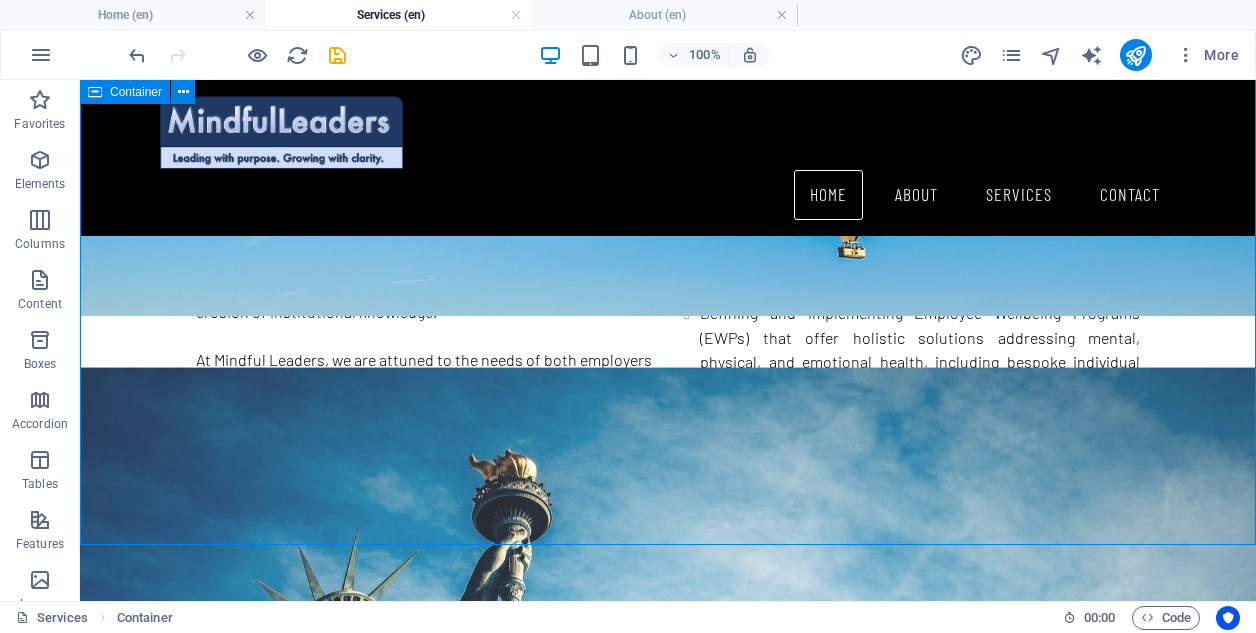scroll, scrollTop: 264, scrollLeft: 0, axis: vertical 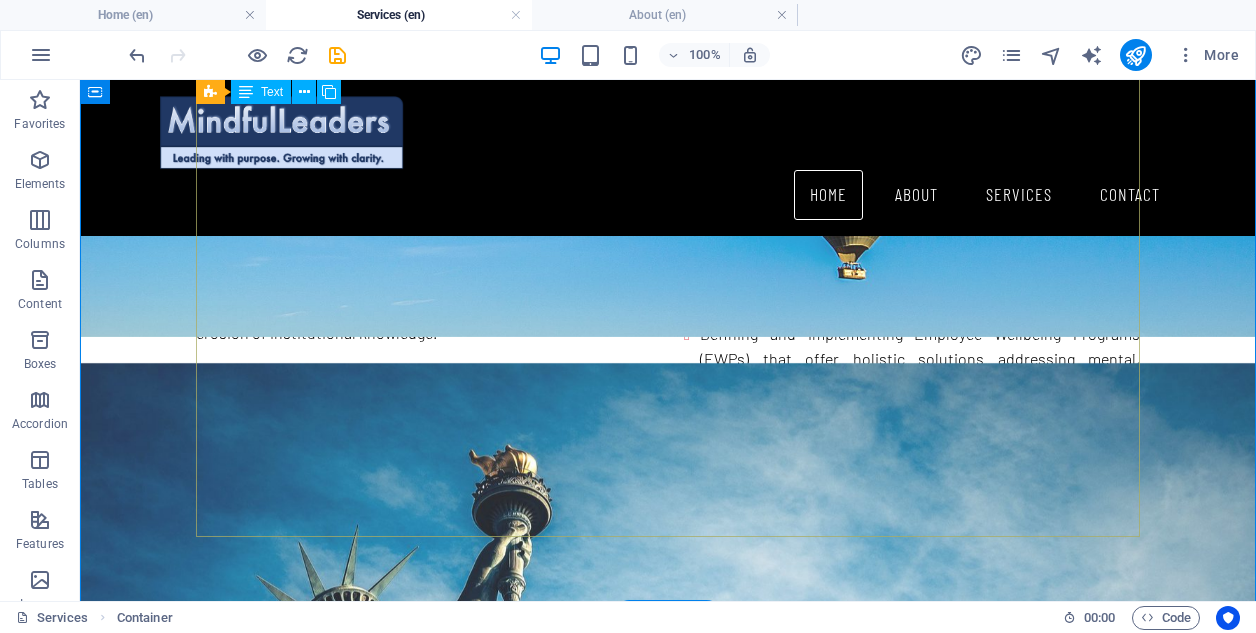click on "In the past decades, and especially in the post-Covid work environment, we have observed a troubling trend: many individuals feel disconnected and uninspired in their roles, struggling to understand their impact on their organizations and the world at large. This disconnection often results in poor work-life balance and mental health challenges, making it difficult for them to meet the demands of modern living. According to a [YEAR] industry report by WorldMetrics, employee turnover costs companies globally around $[AMOUNT] annually. In the UAE, where approximately [NUMBER] million expatriates work in the private sector, government data indicates an overall turnover rate of around [PERCENT]%. This translates to approximately $[AMOUNT] per year in business losses due to attrition, primarily stemming from decreased productivity and the erosion of institutional knowledge. Ways in which we can support you include: Assessing your current working culture and employee wellbeing" at bounding box center (668, 251) 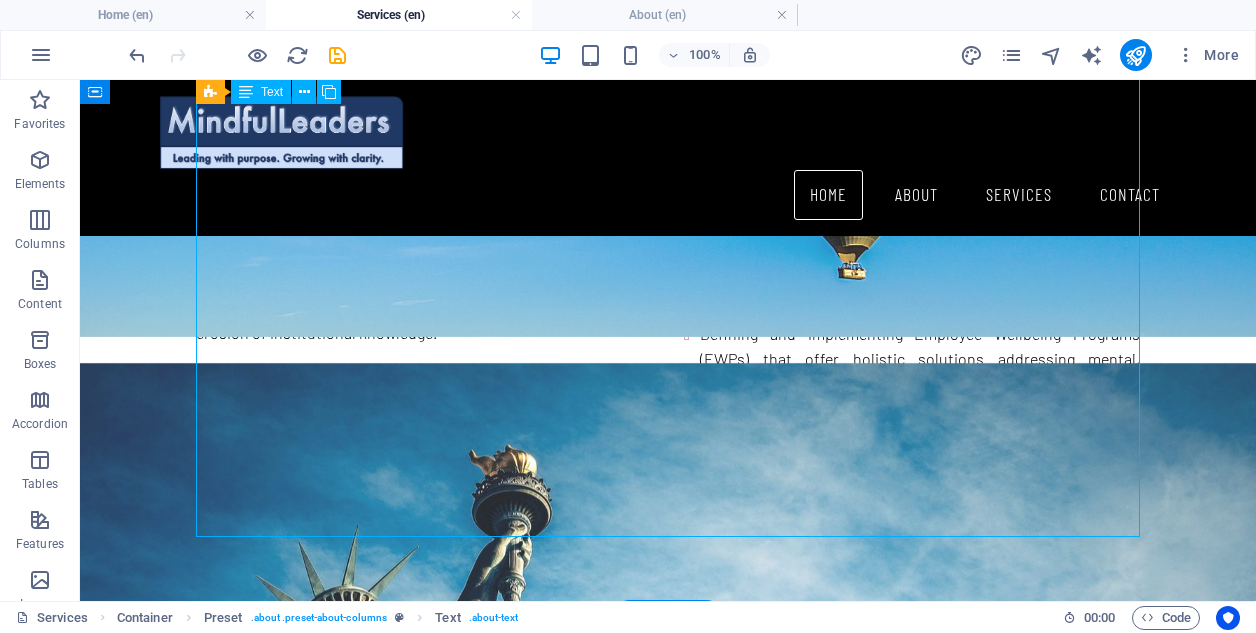 click on "In the past decades, and especially in the post-Covid work environment, we have observed a troubling trend: many individuals feel disconnected and uninspired in their roles, struggling to understand their impact on their organizations and the world at large. This disconnection often results in poor work-life balance and mental health challenges, making it difficult for them to meet the demands of modern living. According to a [YEAR] industry report by WorldMetrics, employee turnover costs companies globally around $[AMOUNT] annually. In the UAE, where approximately [NUMBER] million expatriates work in the private sector, government data indicates an overall turnover rate of around [PERCENT]%. This translates to approximately $[AMOUNT] per year in business losses due to attrition, primarily stemming from decreased productivity and the erosion of institutional knowledge. Ways in which we can support you include: Assessing your current working culture and employee wellbeing" at bounding box center (668, 251) 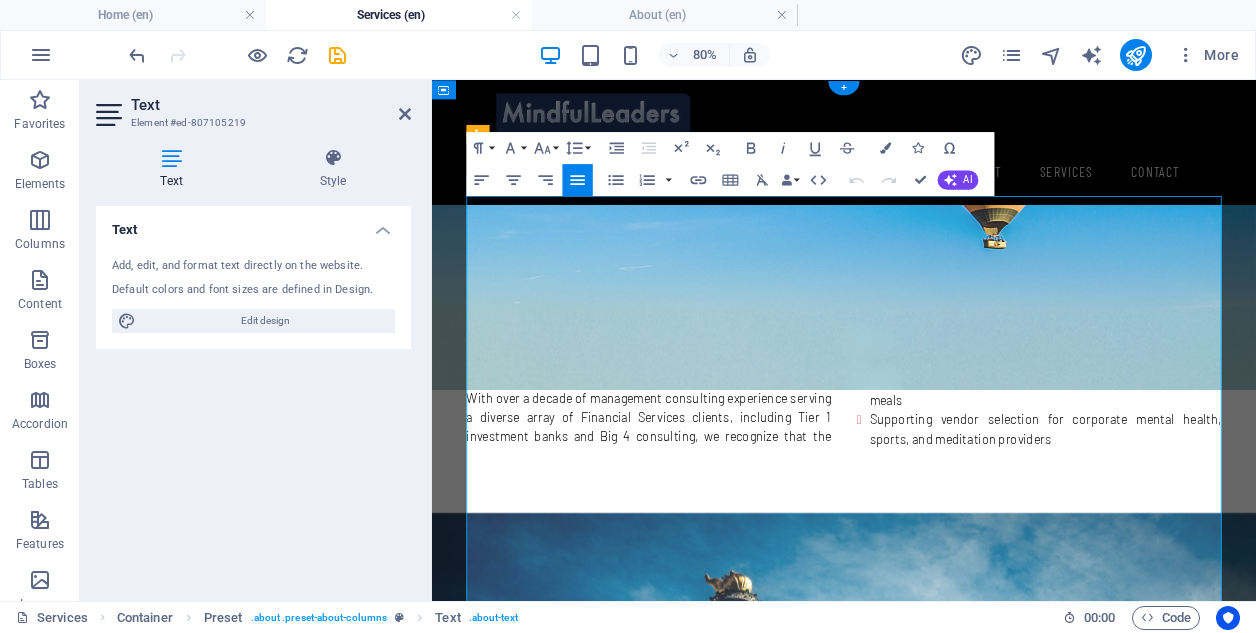 scroll, scrollTop: 0, scrollLeft: 0, axis: both 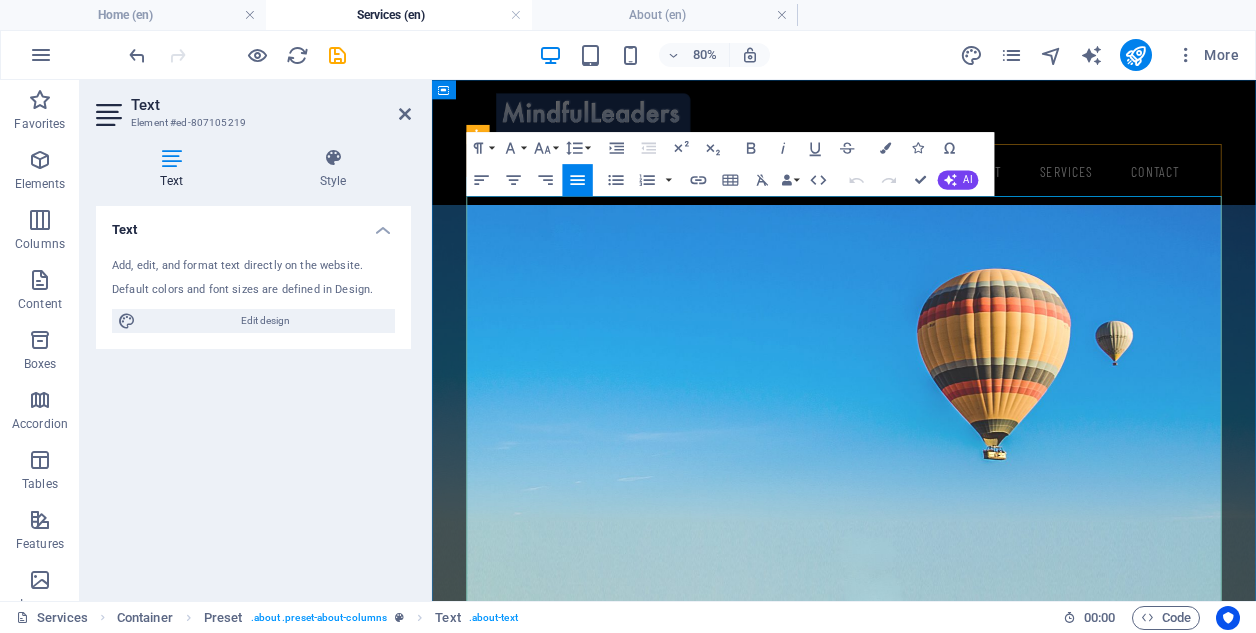 click on "Assessing your current working culture and employee wellbeing" at bounding box center (1199, 573) 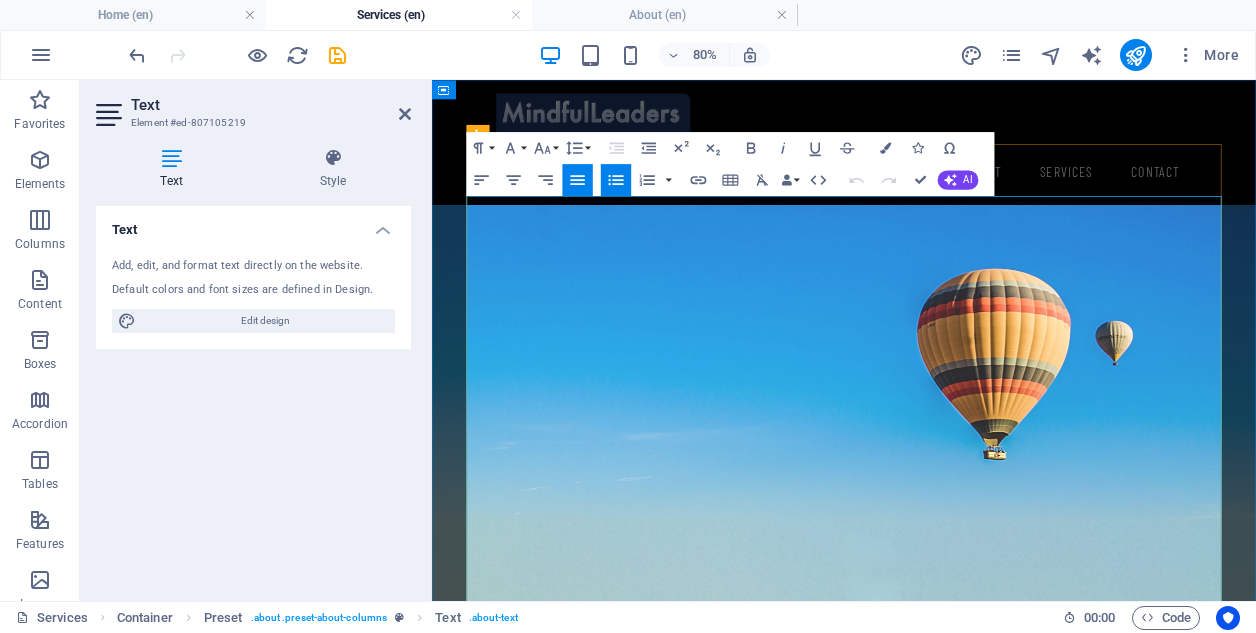 type 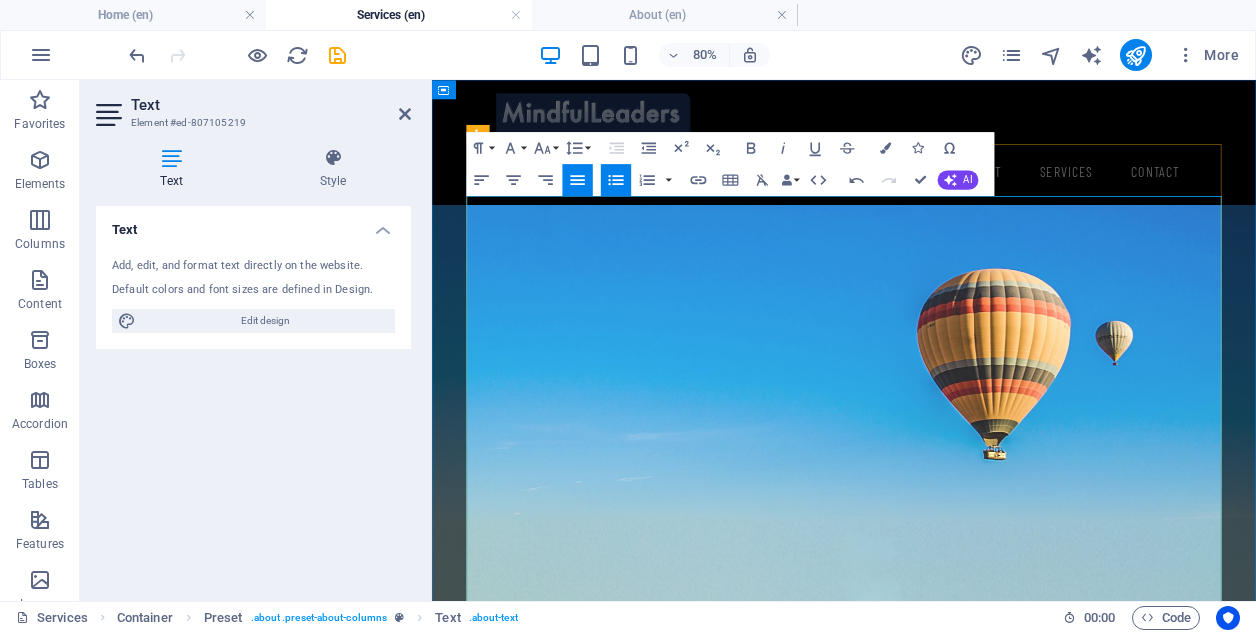 click on "Defining and implementing Employee Wellbeing Programs (EWPs) that offer holistic solutions addressing mental, physical, and emotional health, including bespoke individual exercise and nutrition plans" at bounding box center (1199, 634) 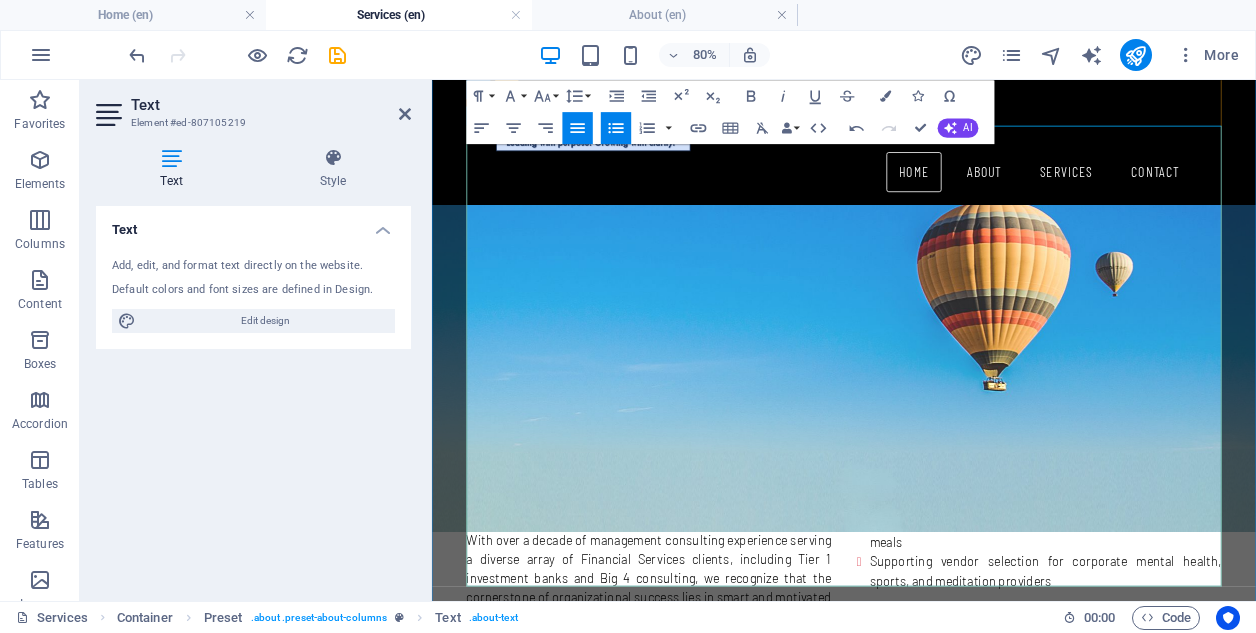scroll, scrollTop: 88, scrollLeft: 0, axis: vertical 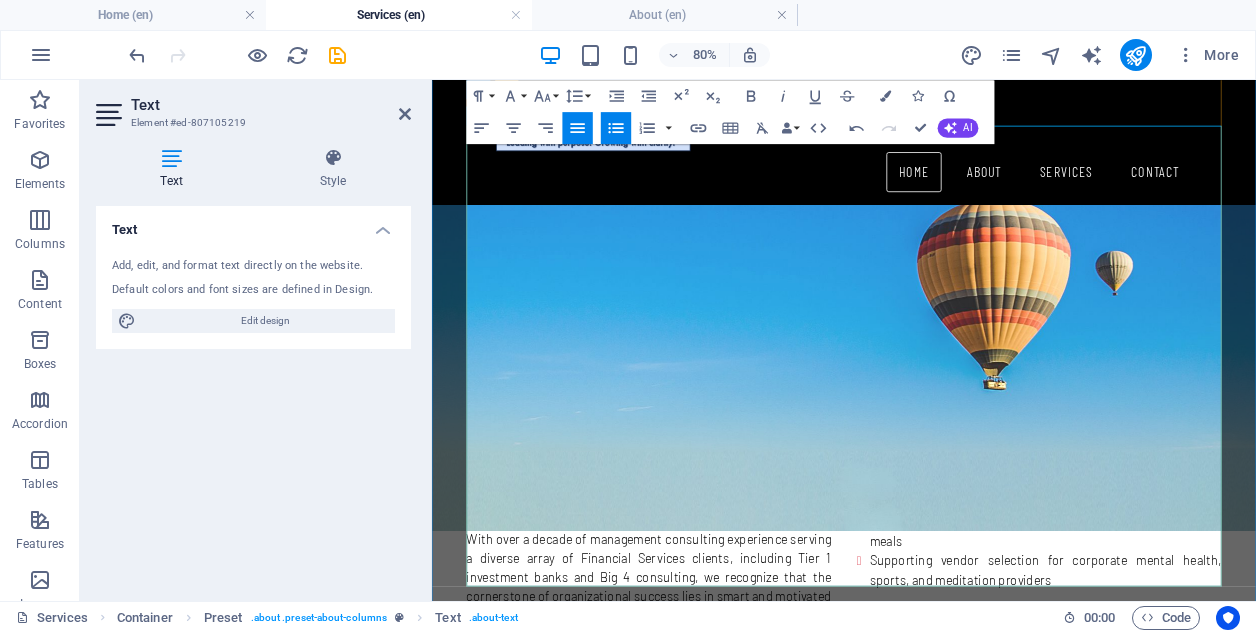click on "Organizing corporate retreats featuring team-building activities, wellbeing lectures, tailored physical exercises, and nutritious meals" at bounding box center [1199, 631] 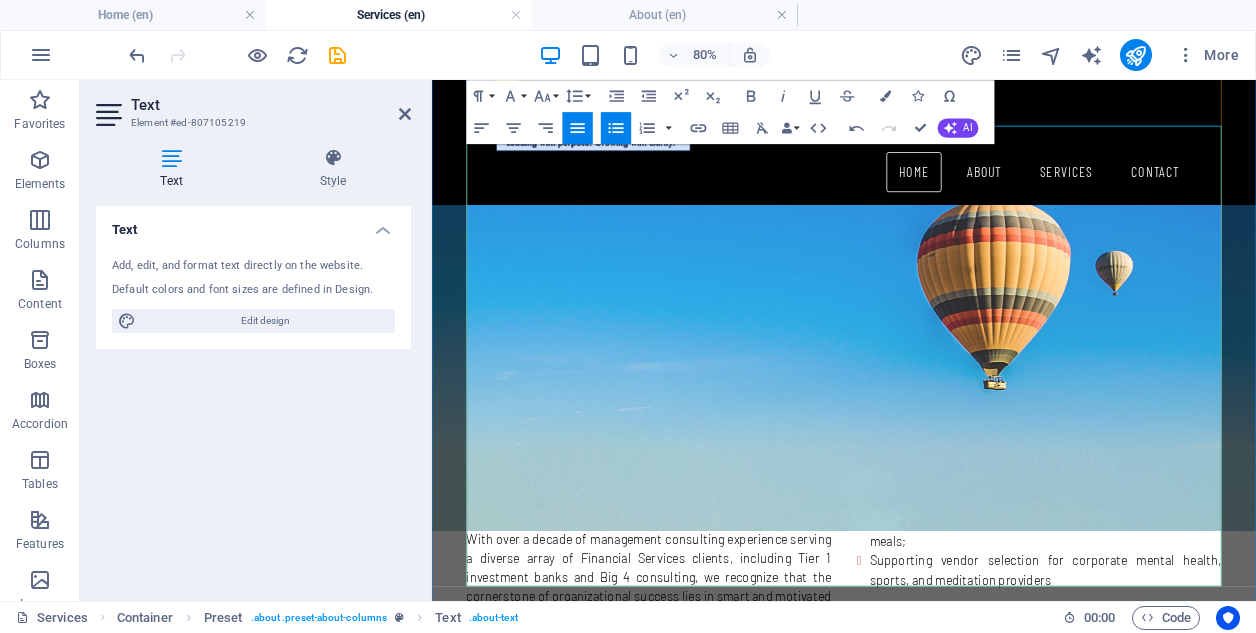 click on "Supporting vendor selection for corporate mental health, sports, and meditation providers" at bounding box center (1199, 692) 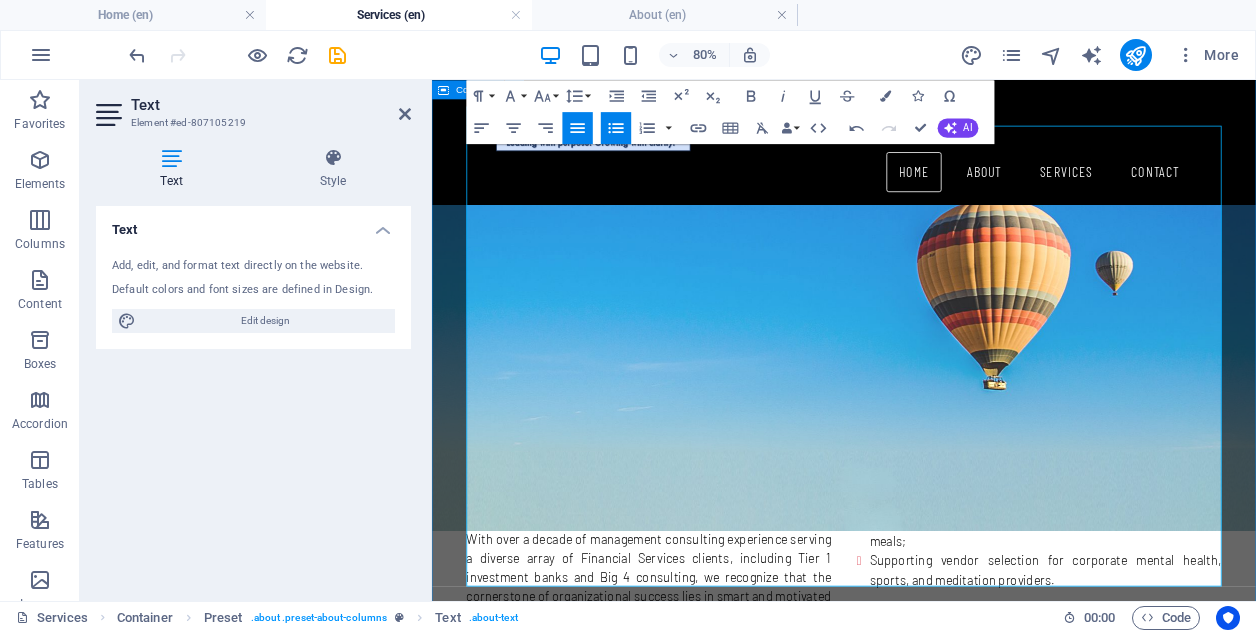 click on "OUR SERVICES In the past decades, and especially in the post-Covid work environment, we have observed a troubling trend: many individuals feel disconnected and uninspired in their roles, struggling to understand their impact on their organizations and the world at large. This disconnection often results in poor work-life balance and mental health challenges, making it difficult for them to meet the demands of modern living. According to a [YEAR] industry report by WorldMetrics, employee turnover costs companies globally around $[AMOUNT] annually. In the UAE, where approximately [NUMBER] million expatriates work in the private sector, government data indicates an overall turnover rate of around [PERCENT]%. This translates to approximately $[AMOUNT] per year in business losses due to attrition, primarily stemming from decreased productivity and the erosion of institutional knowledge. Ways in which we can support you include: Assessing your current working culture and employee wellbeing;" at bounding box center (947, 404) 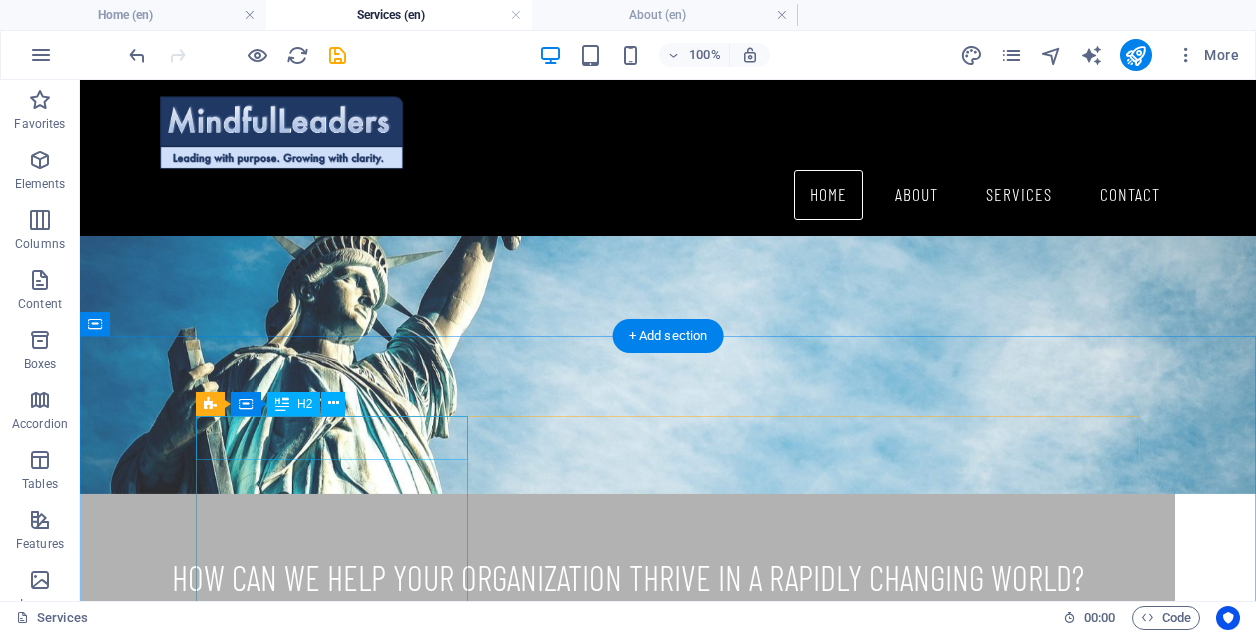 scroll, scrollTop: 1040, scrollLeft: 0, axis: vertical 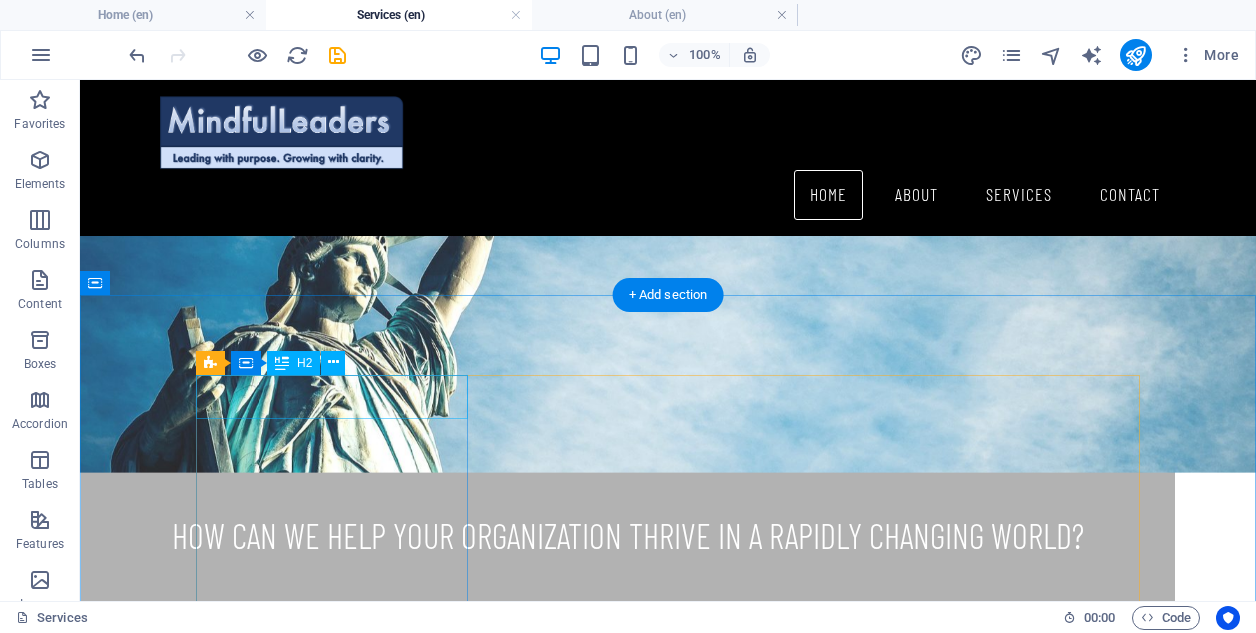 click on "VISION" at bounding box center (668, 822) 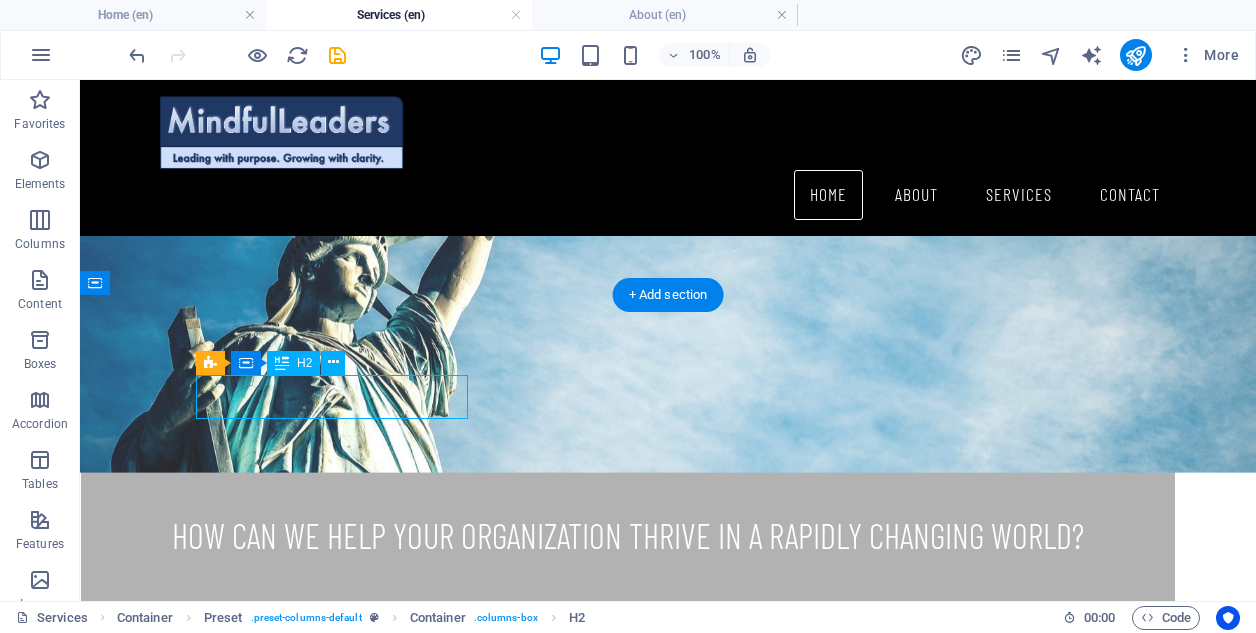 click on "VISION" at bounding box center (668, 822) 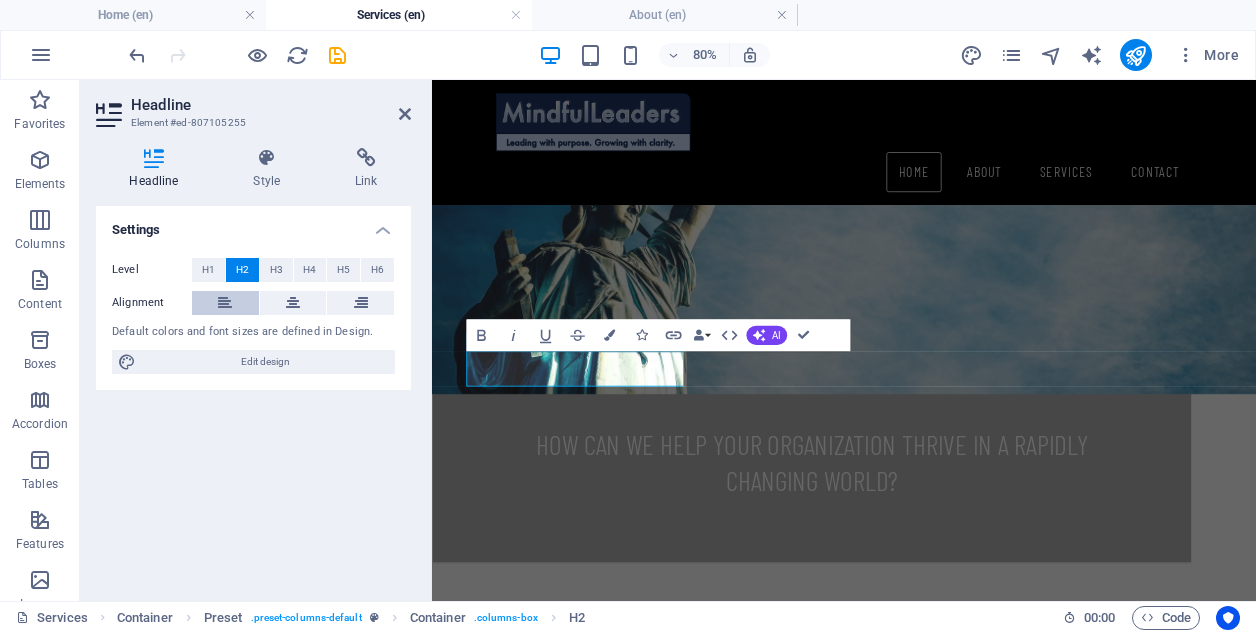 click at bounding box center [225, 303] 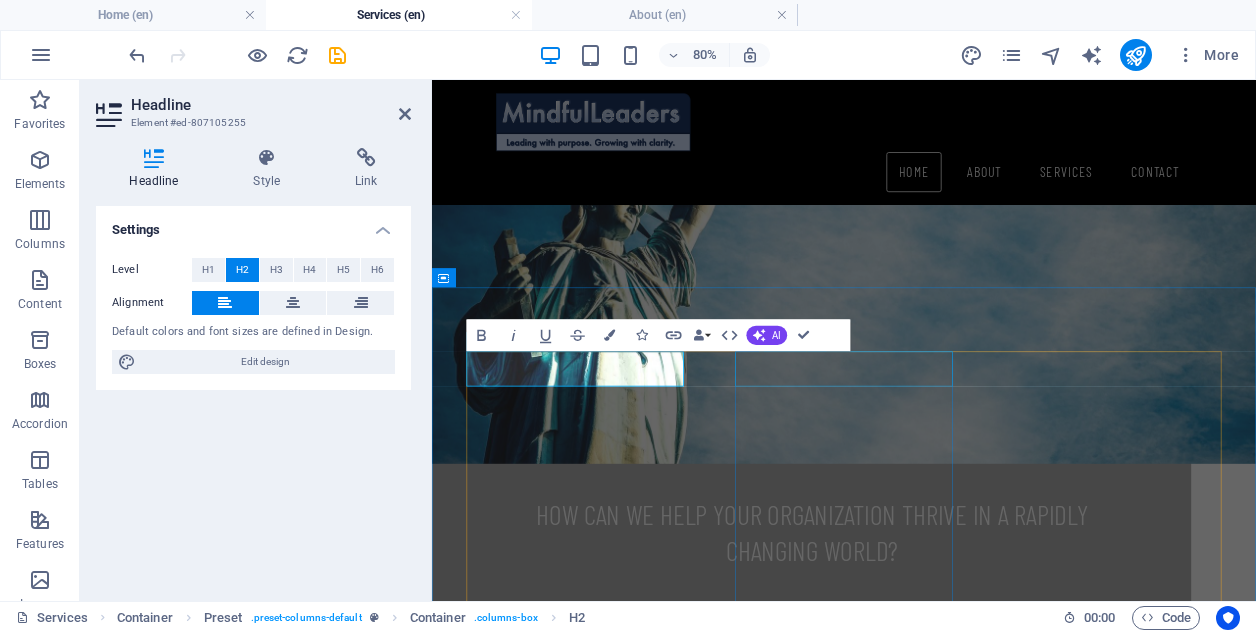 click on "PLAN" at bounding box center [947, 1183] 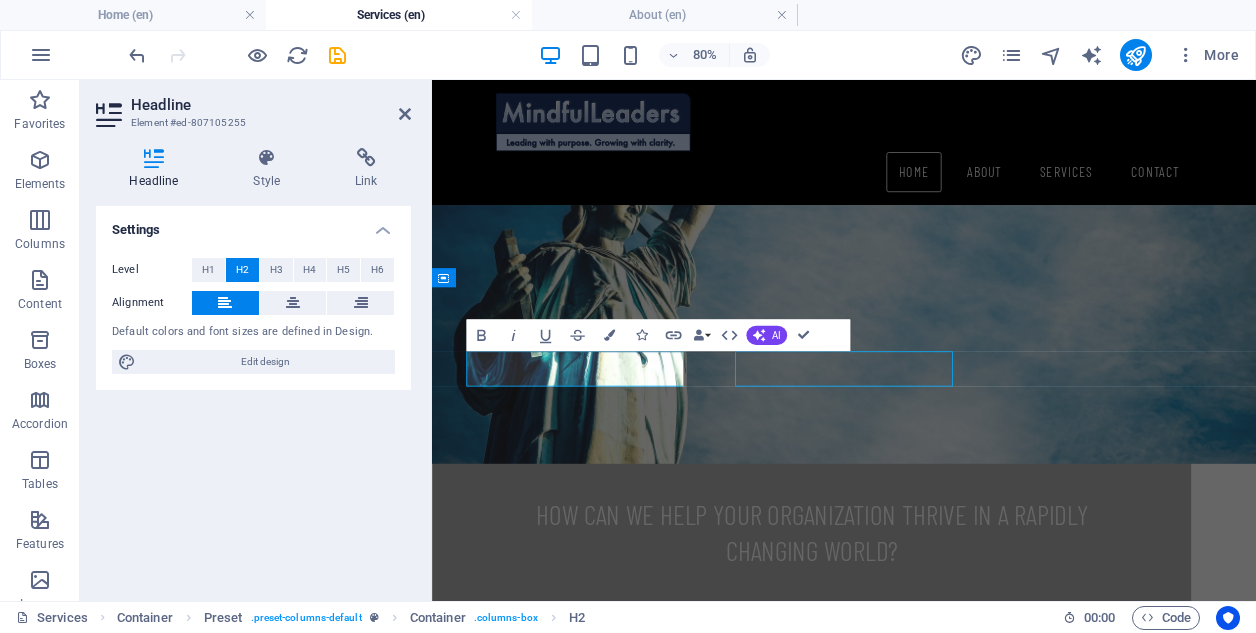 click on "PLAN" at bounding box center [947, 1183] 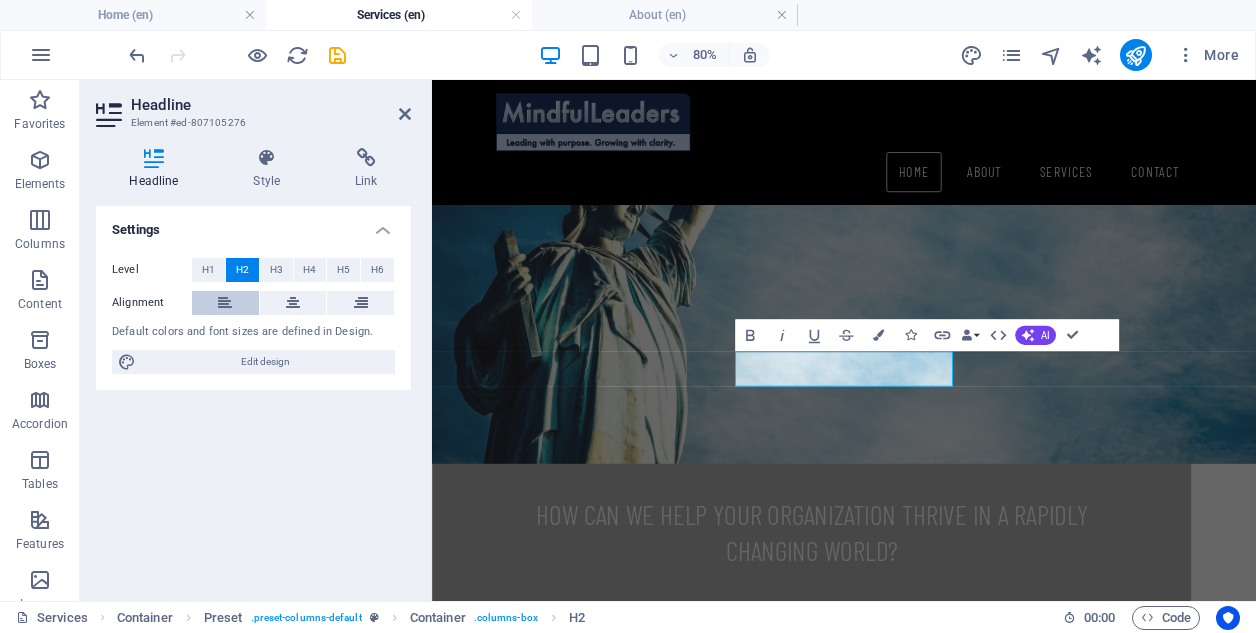 click at bounding box center [225, 303] 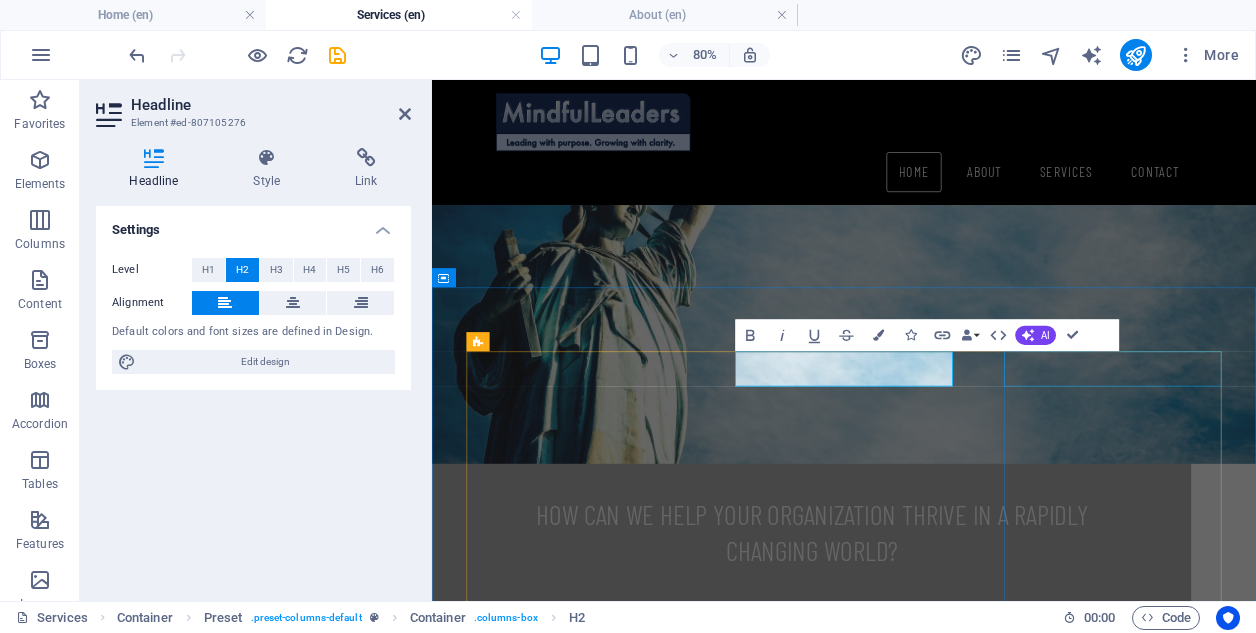 click on "ACTION" at bounding box center [947, 1412] 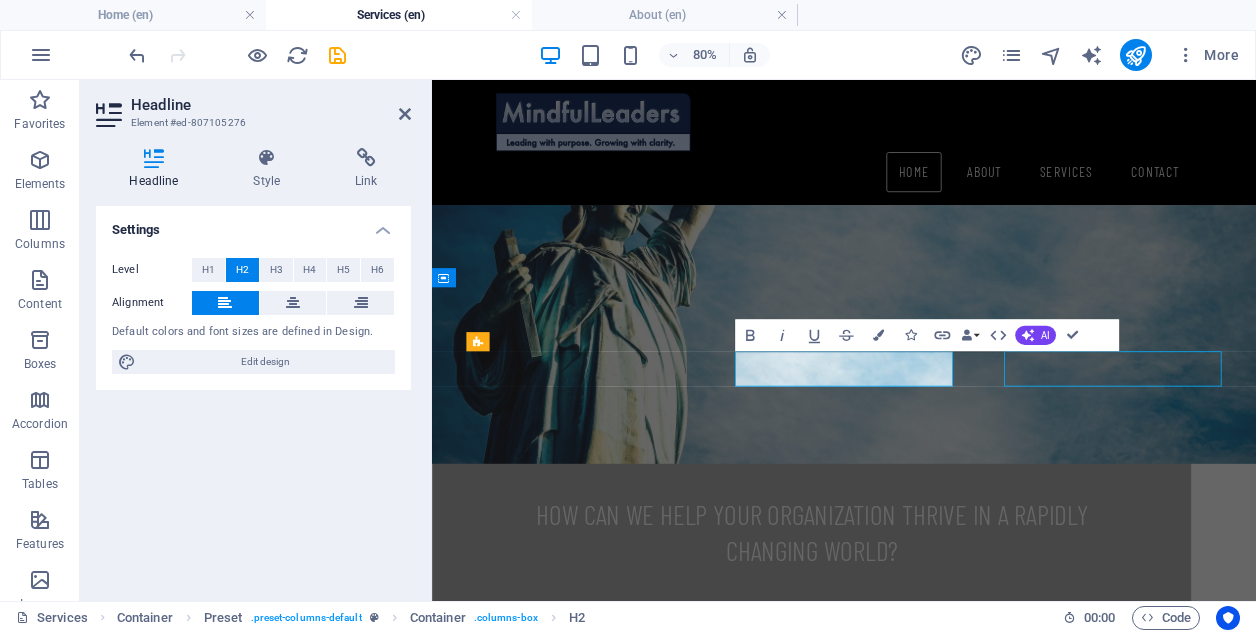 click on "ACTION" at bounding box center [947, 1412] 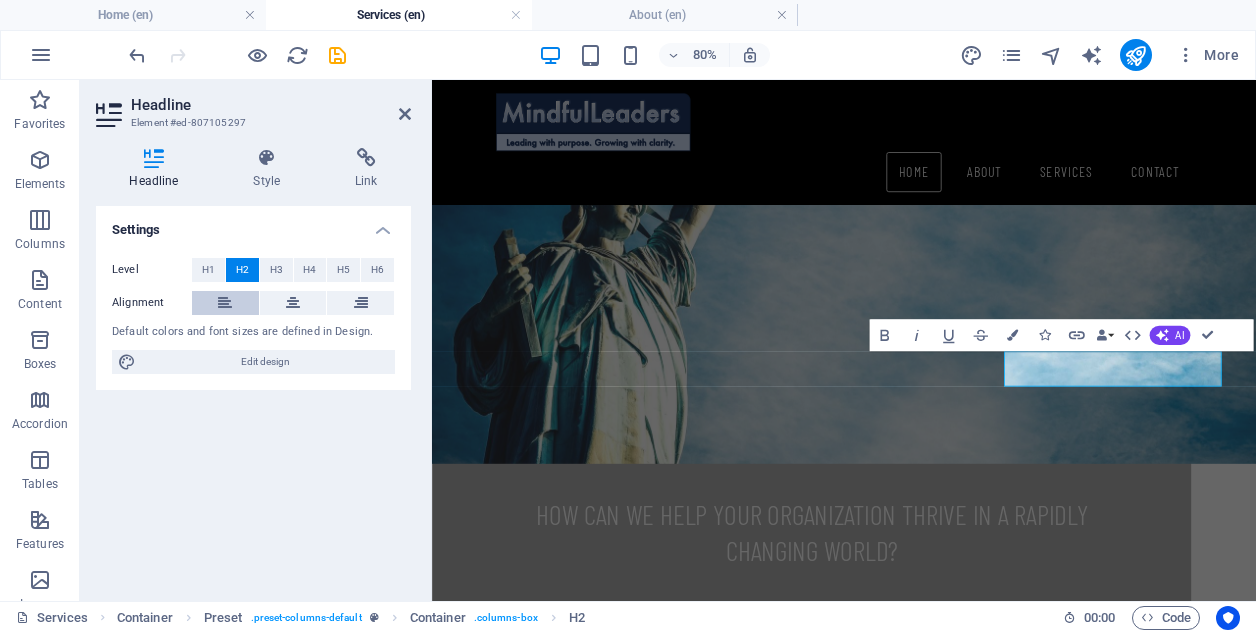 click at bounding box center (225, 303) 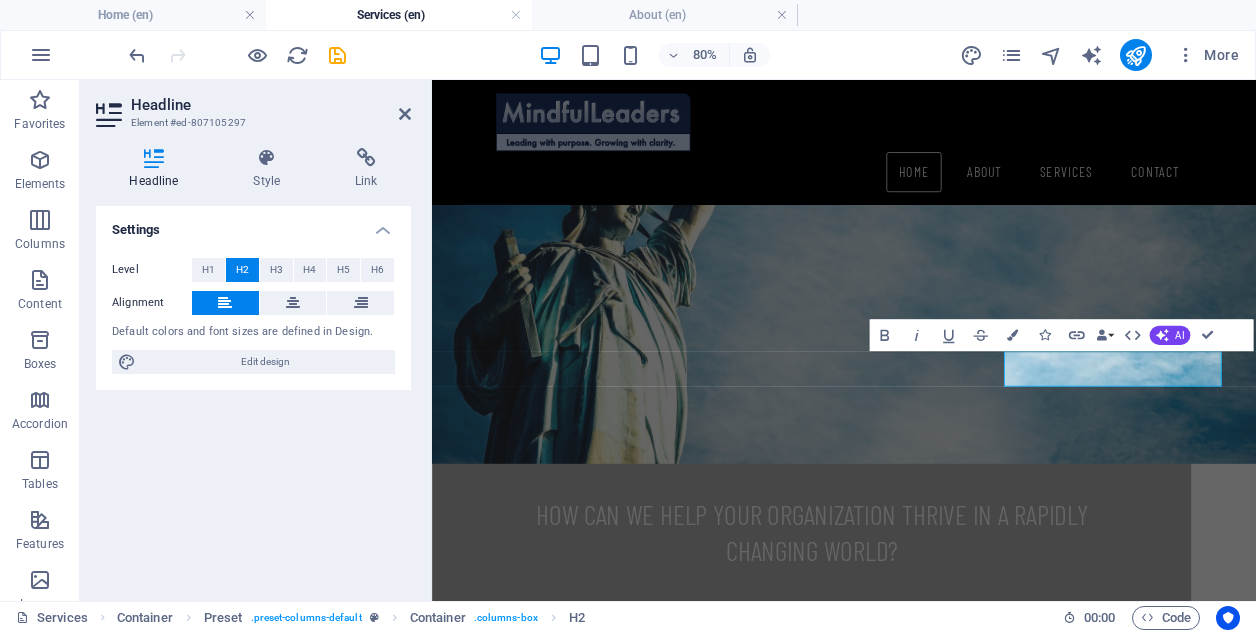 click on "Settings Level H1 H2 H3 H4 H5 H6 Alignment Default colors and font sizes are defined in Design. Edit design" at bounding box center (253, 395) 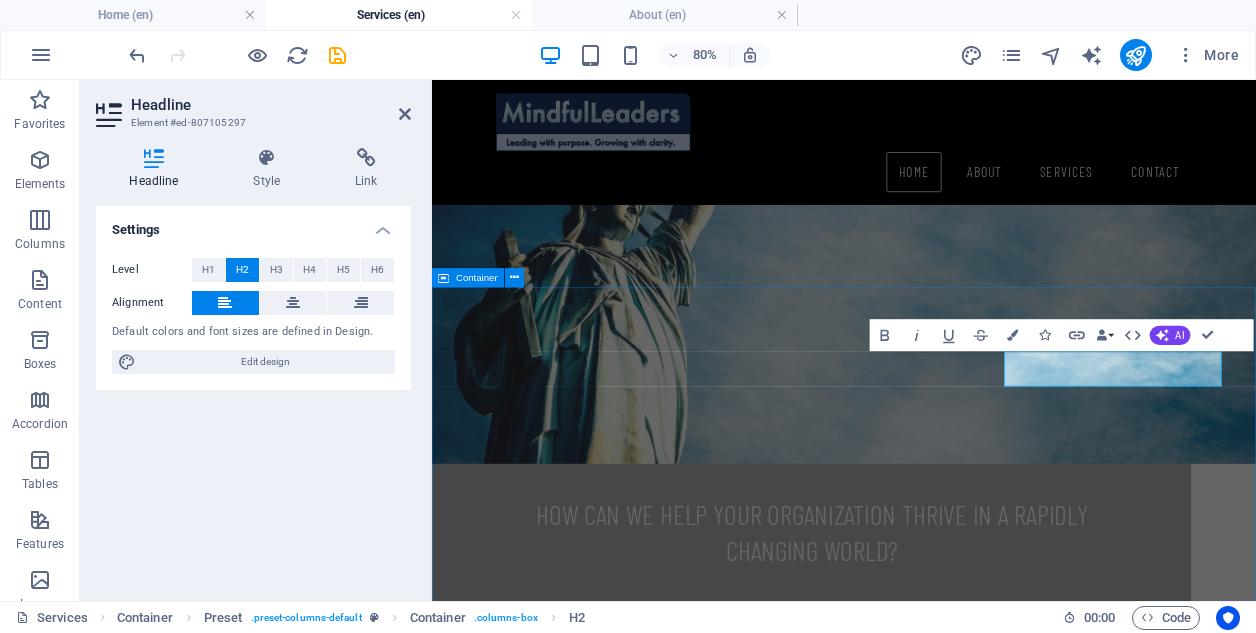 click on "VISION DEFINE YOUR COMPANY'S VISION OF SUCCESS AND THE ROLE YOUR EMPLOYEES PLAY IN ACHIEVING IT. What makes your organization appealing to top talent?   What values does your company uphold, and how are they reflected in your corporate culture? Learn More PLAN DEFINE THE changes  needed to empower your employees to achieve that vision. How does the work environment you cultivate promote mental and physical wellbeing, as well as personal and professional development?   Learn More ACTION IMPLEMENT CHANGE WHILE KEEPING EMPLOYEES ENGAGED AND OPTIMISTIC. How will you measure progress and success to ensure that employees remain motivated throughout this transition? Learn More" at bounding box center [947, 1259] 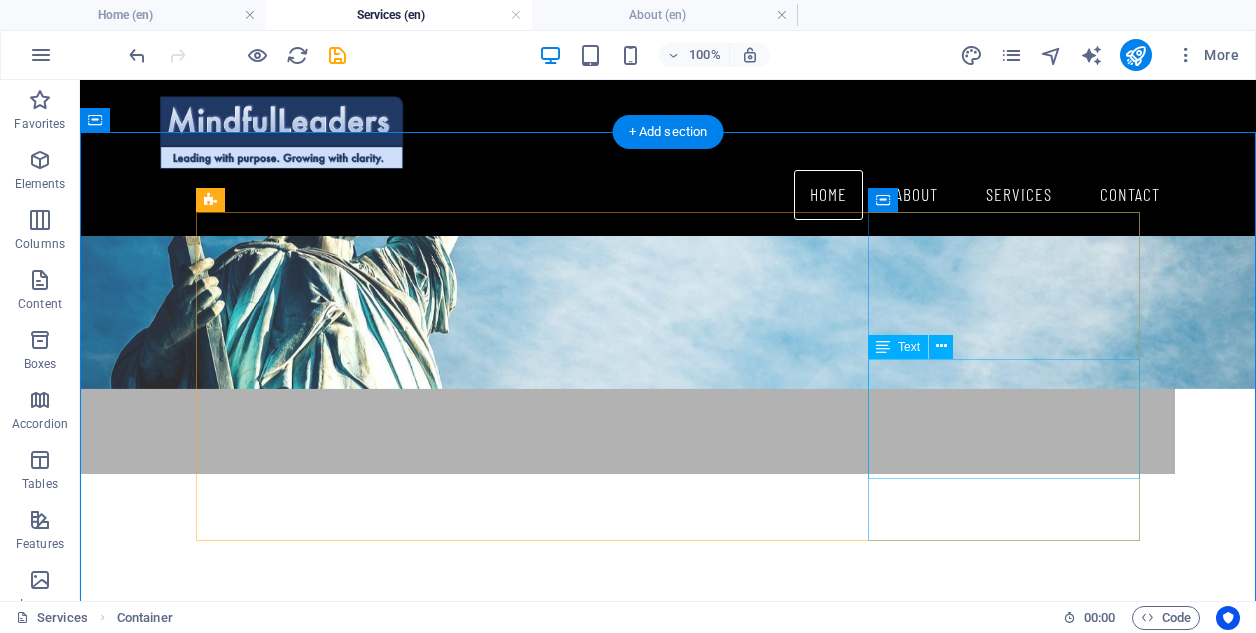 scroll, scrollTop: 1118, scrollLeft: 0, axis: vertical 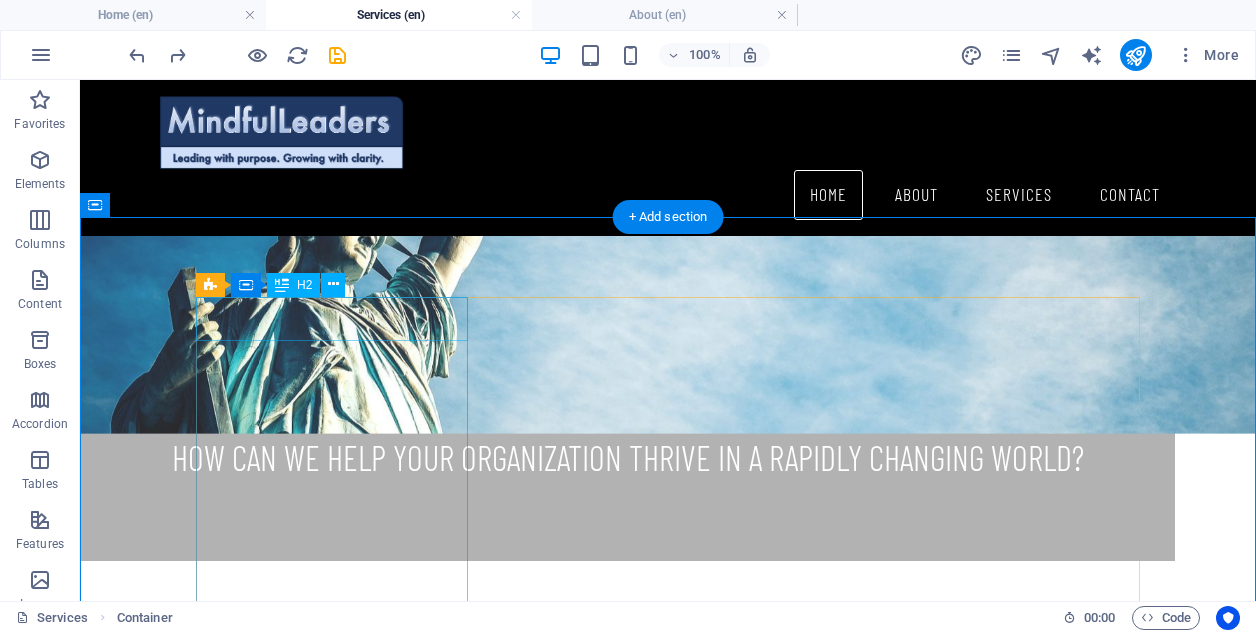 click on "VISION" at bounding box center (668, 744) 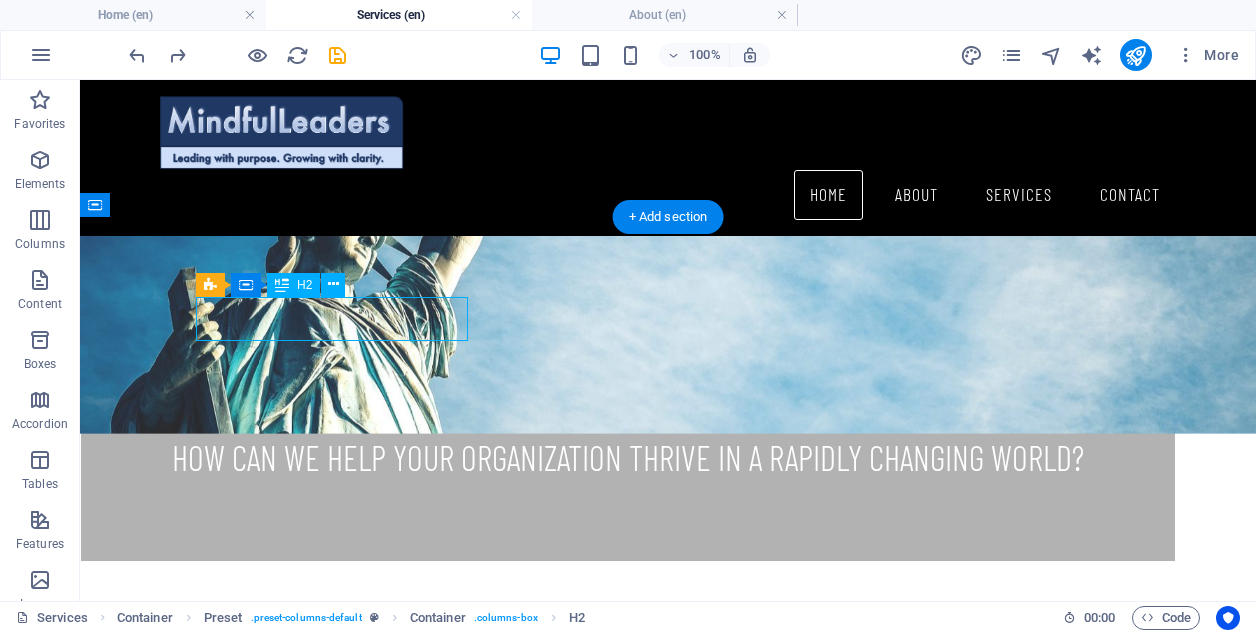click on "VISION" at bounding box center [668, 744] 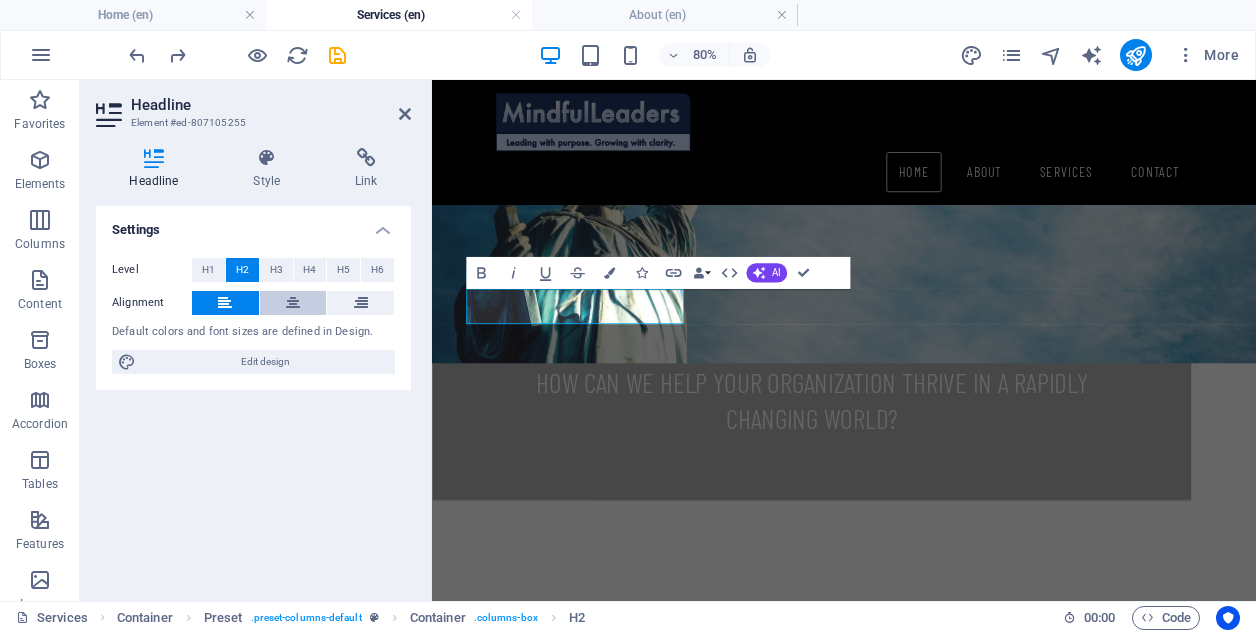 click at bounding box center (293, 303) 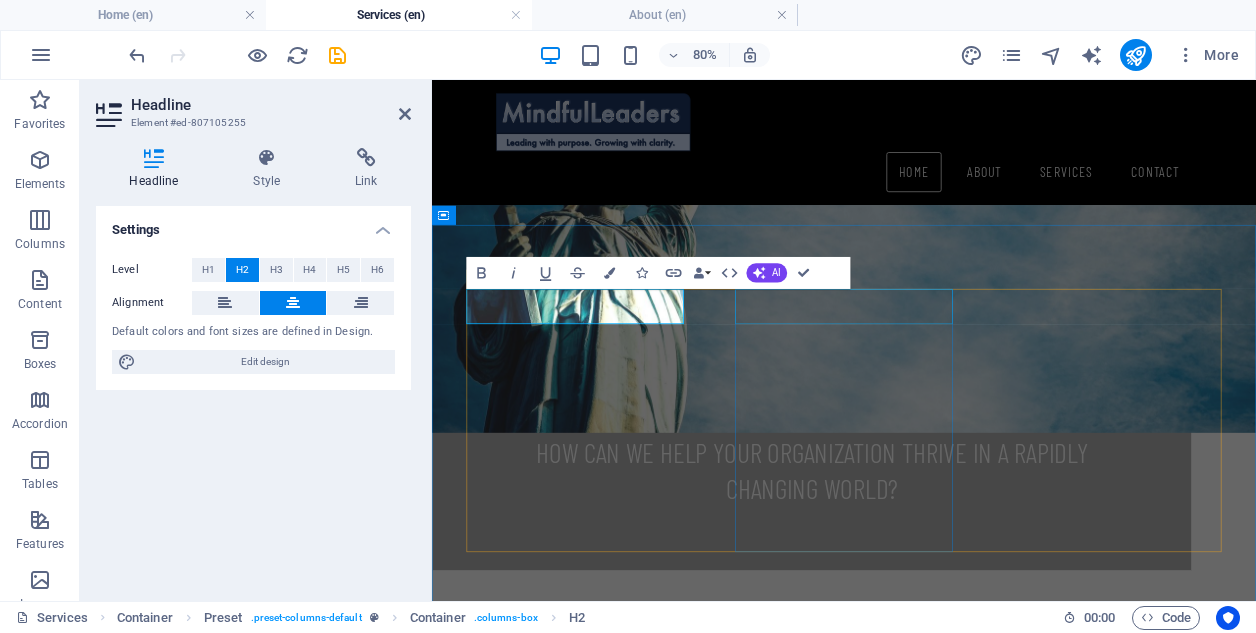 click on "PLAN" at bounding box center (947, 1105) 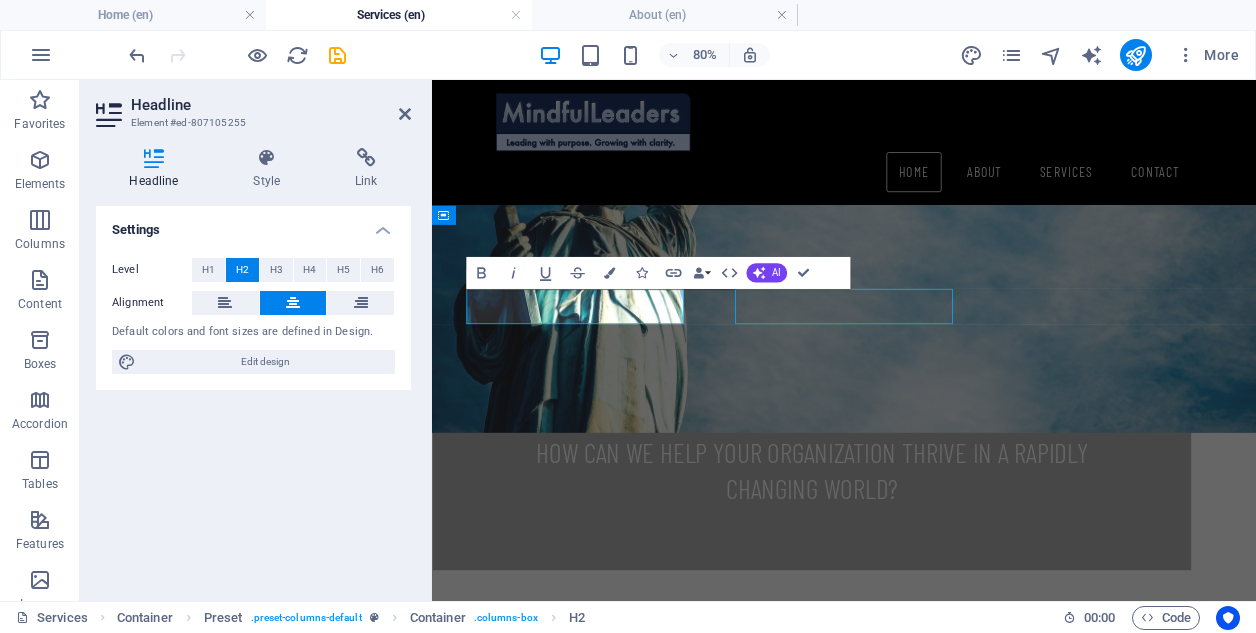 click on "PLAN" at bounding box center (947, 1105) 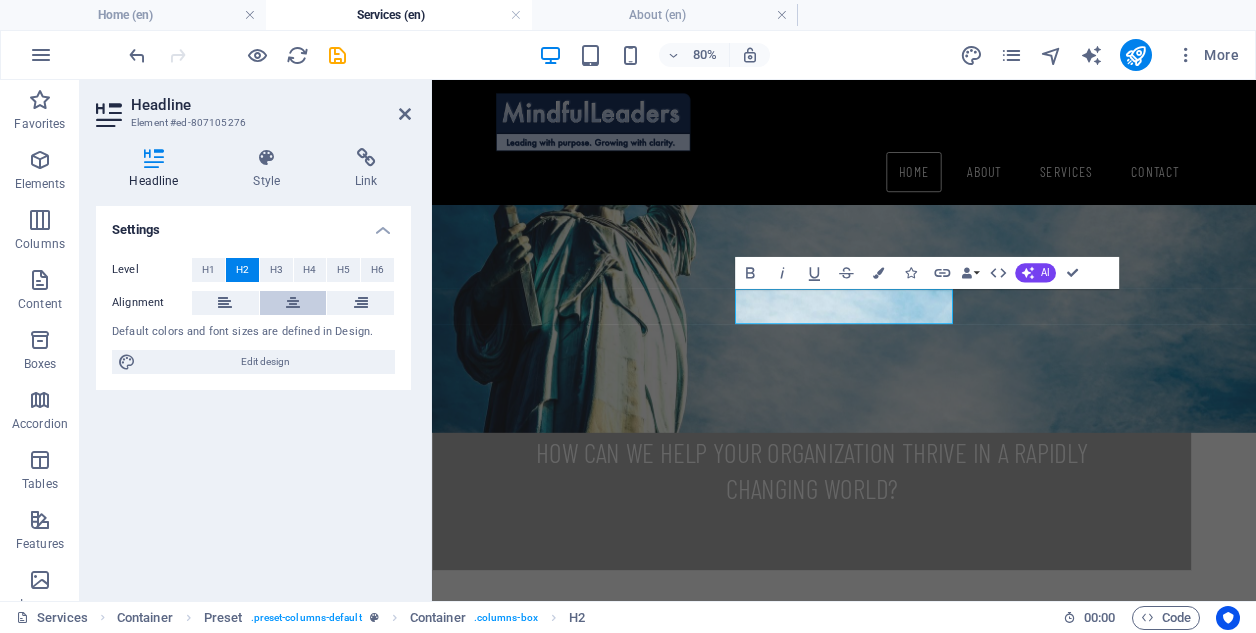 click at bounding box center [293, 303] 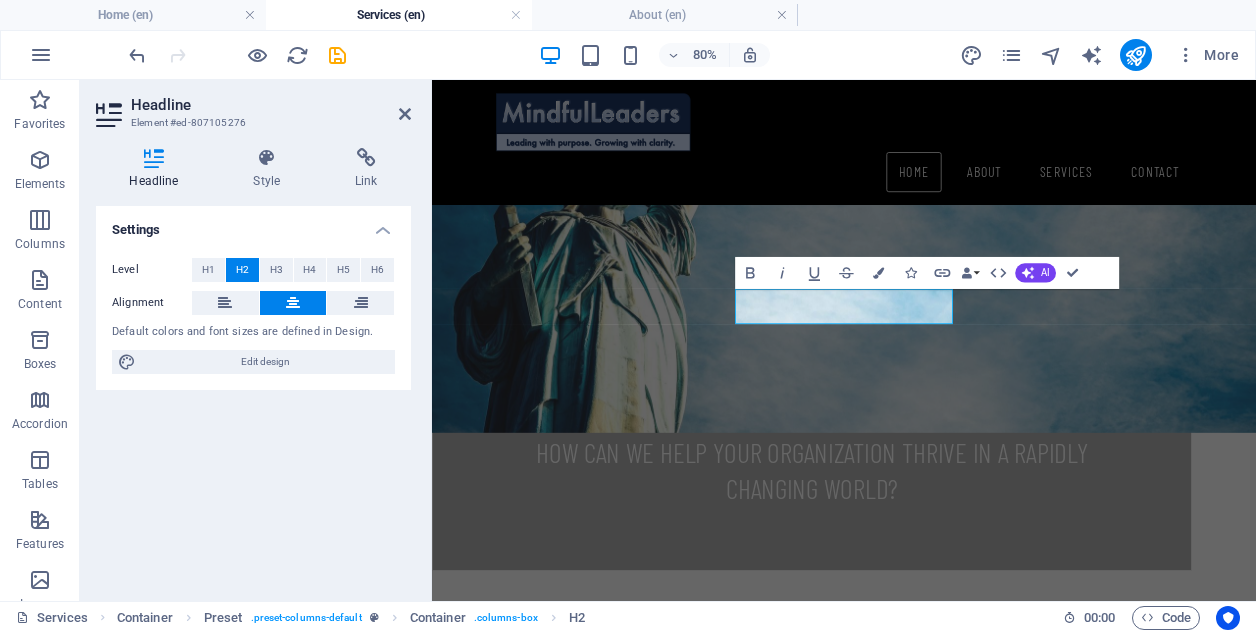 click on "ACTION" at bounding box center [947, 1334] 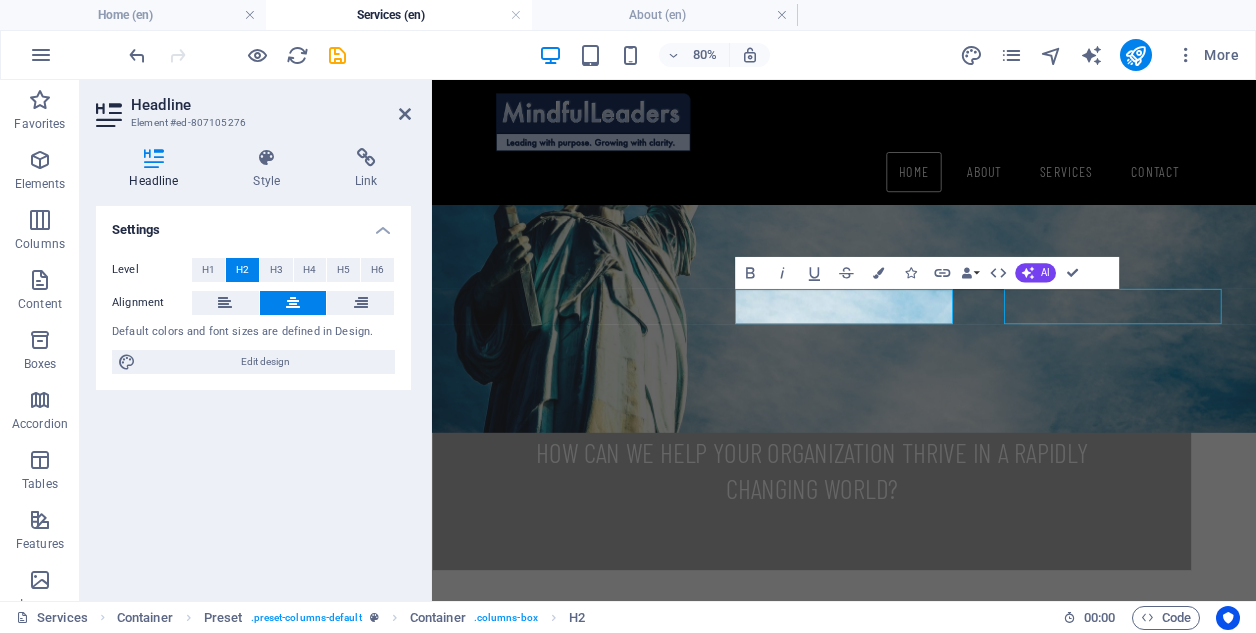 click on "ACTION" at bounding box center (947, 1334) 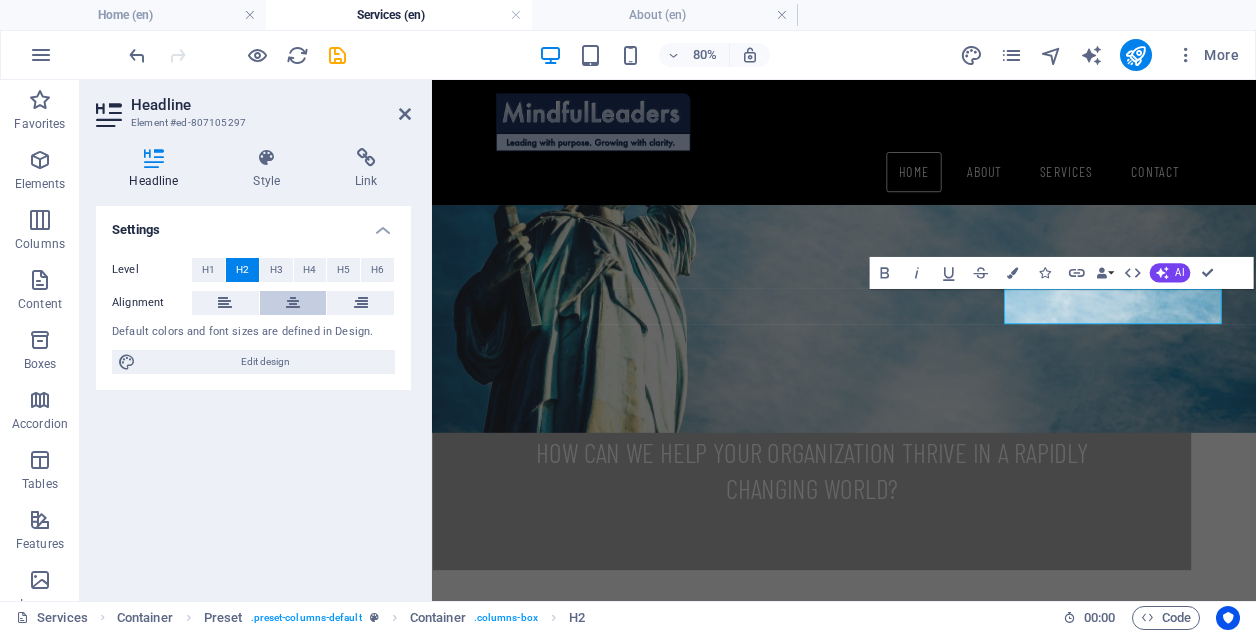 click at bounding box center (293, 303) 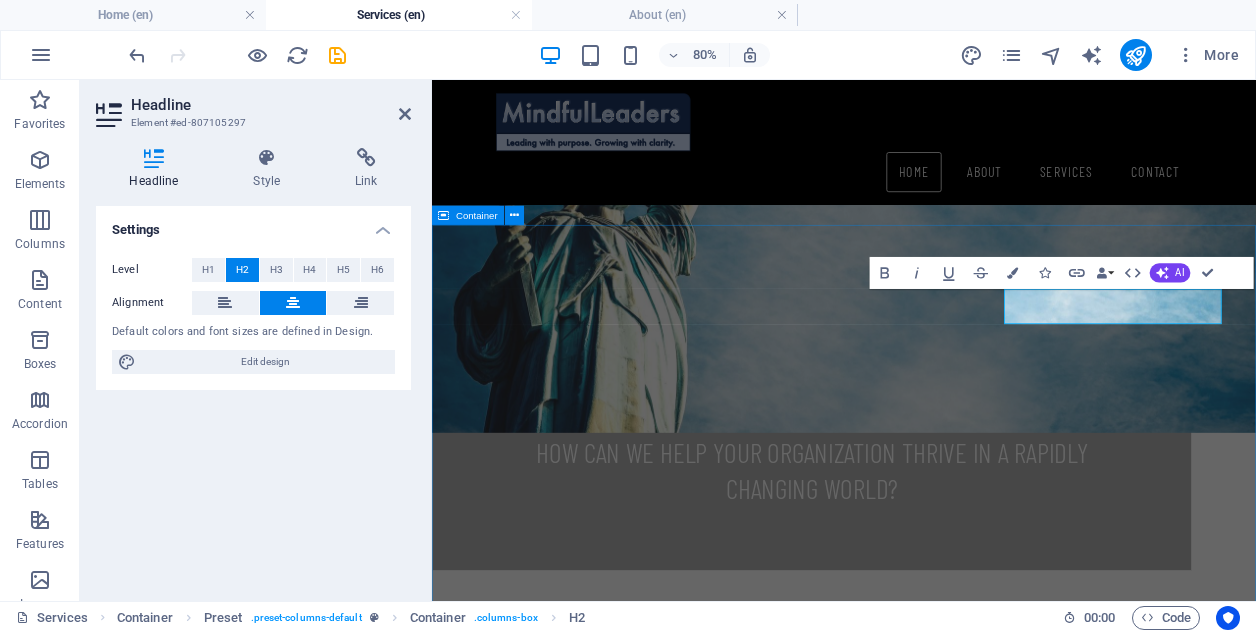 click on "VISION DEFINE YOUR COMPANY'S VISION OF SUCCESS AND THE ROLE YOUR EMPLOYEES PLAY IN ACHIEVING IT. What makes your organization appealing to top talent?   What values does your company uphold, and how are they reflected in your corporate culture? Learn More PLAN DEFINE THE changes  needed to empower your employees to achieve that vision. How does the work environment you cultivate promote mental and physical wellbeing, as well as personal and professional development?   Learn More ACTION IMPLEMENT CHANGE WHILE KEEPING EMPLOYEES ENGAGED AND OPTIMISTIC. How will you measure progress and success to ensure that employees remain motivated throughout this transition? Learn More" at bounding box center [947, 1181] 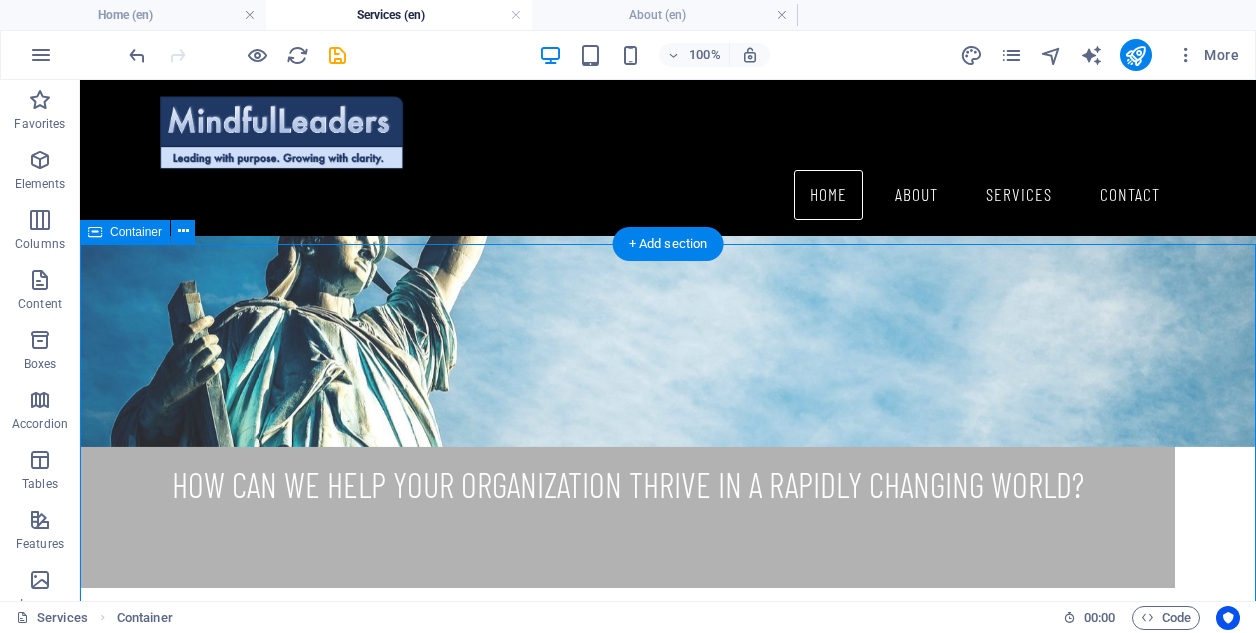 scroll, scrollTop: 1092, scrollLeft: 0, axis: vertical 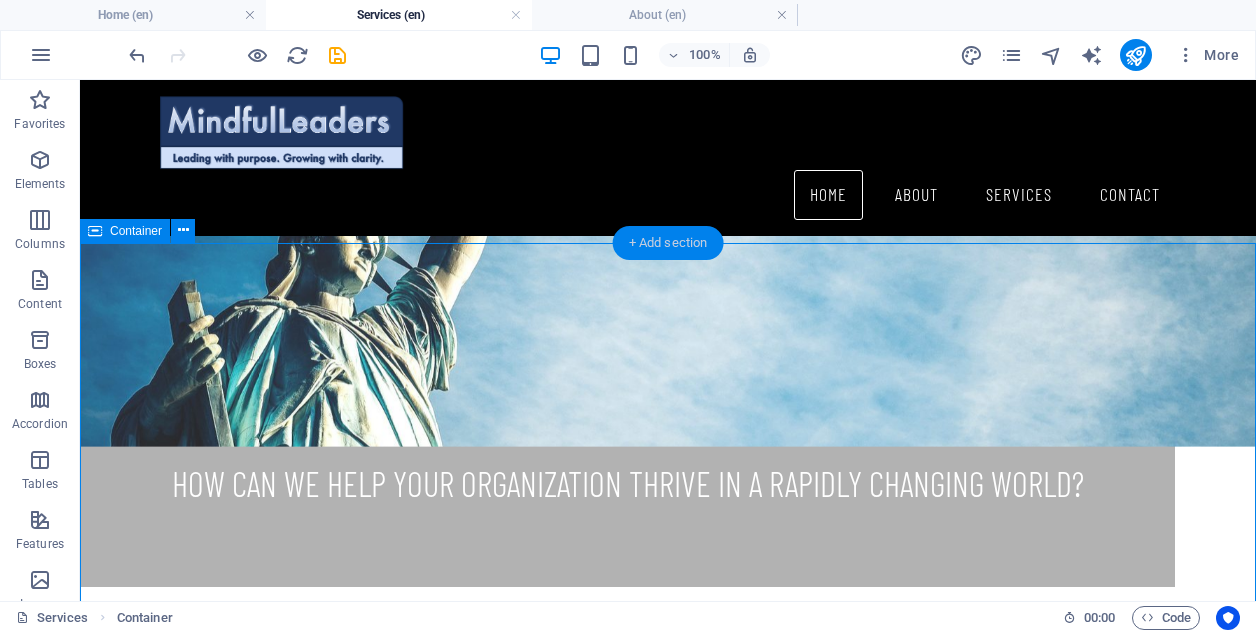 click on "+ Add section" at bounding box center [668, 243] 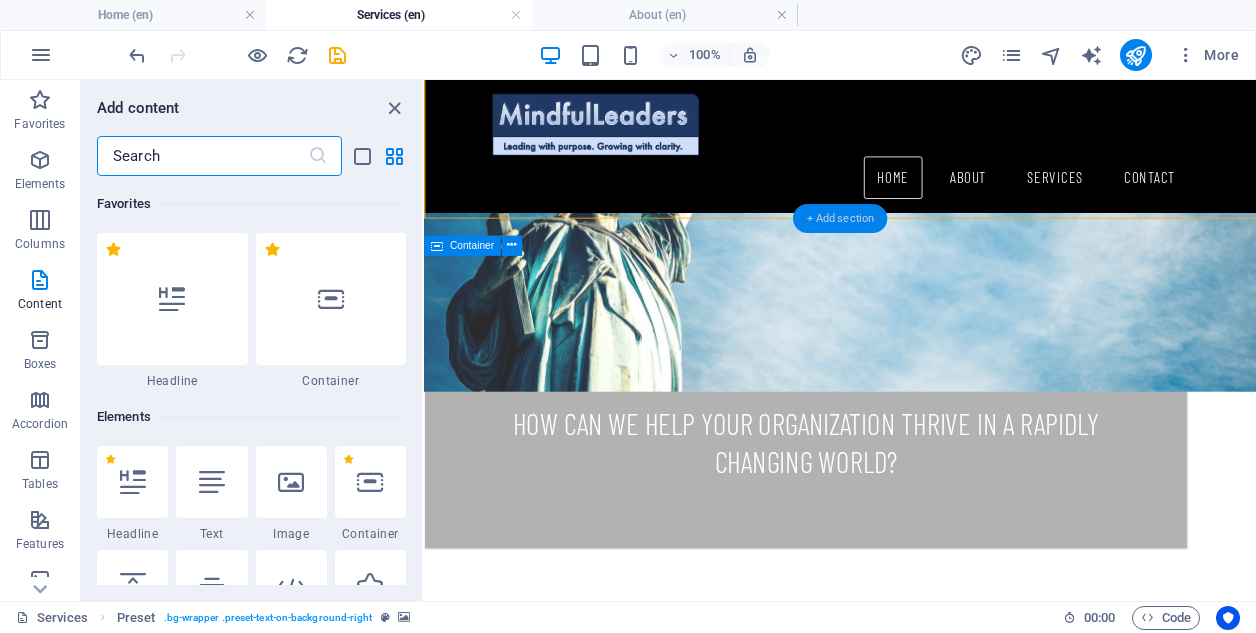scroll, scrollTop: 3499, scrollLeft: 0, axis: vertical 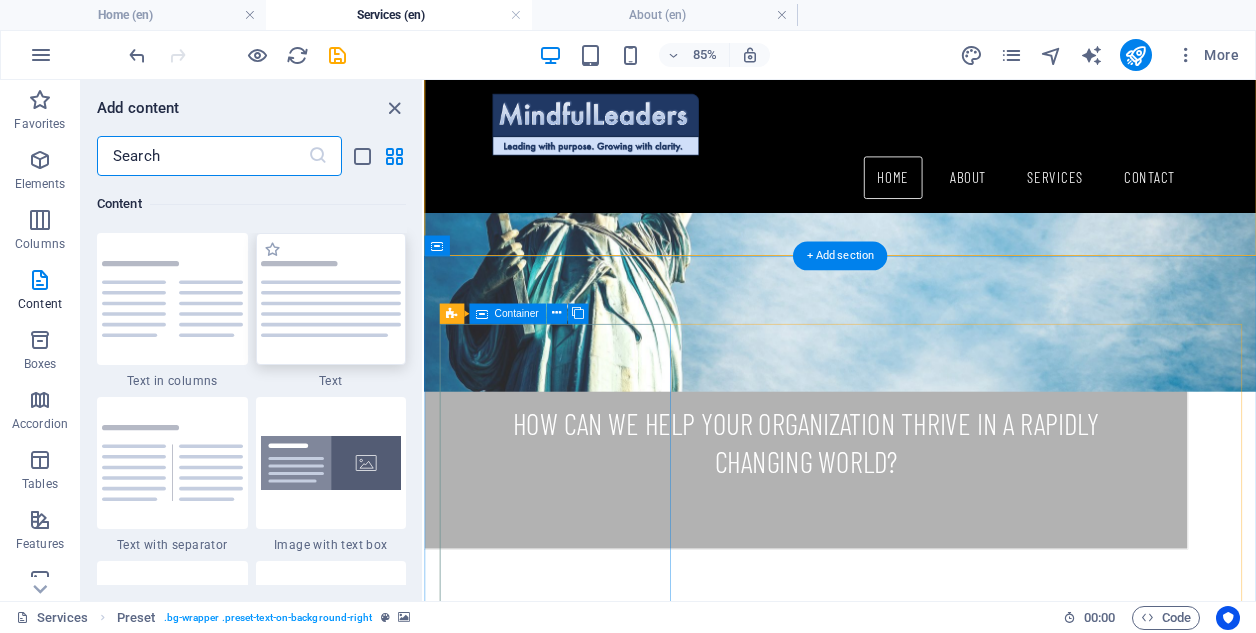 click at bounding box center (331, 298) 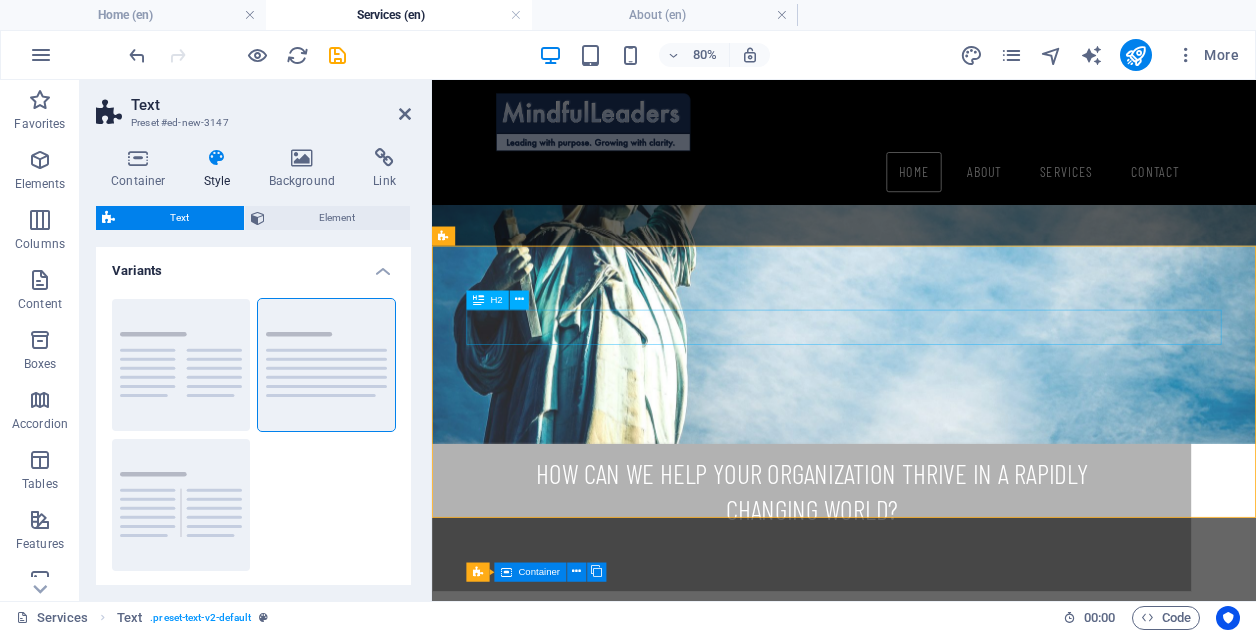 click on "Headline" at bounding box center [947, 901] 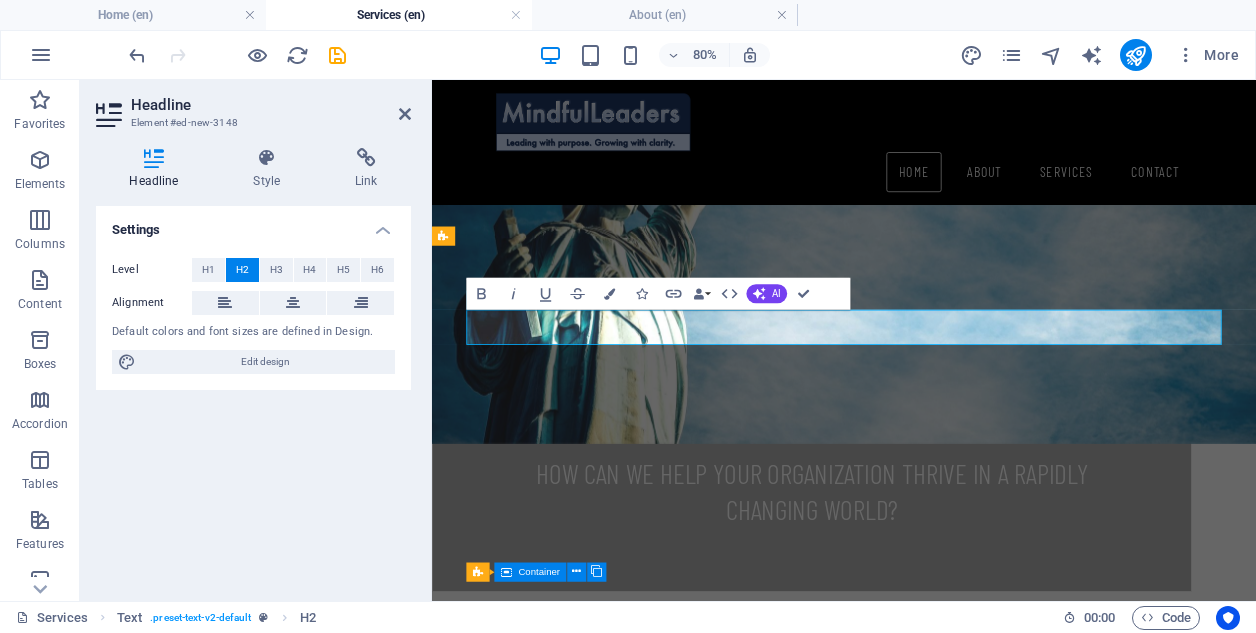 type 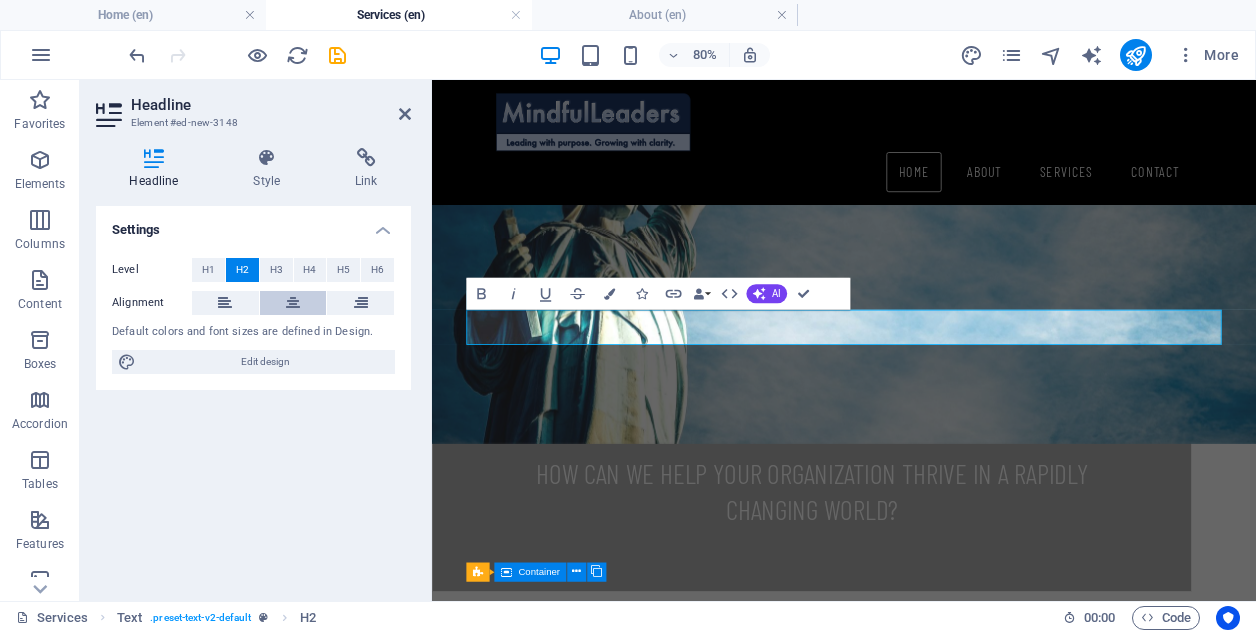 click at bounding box center [293, 303] 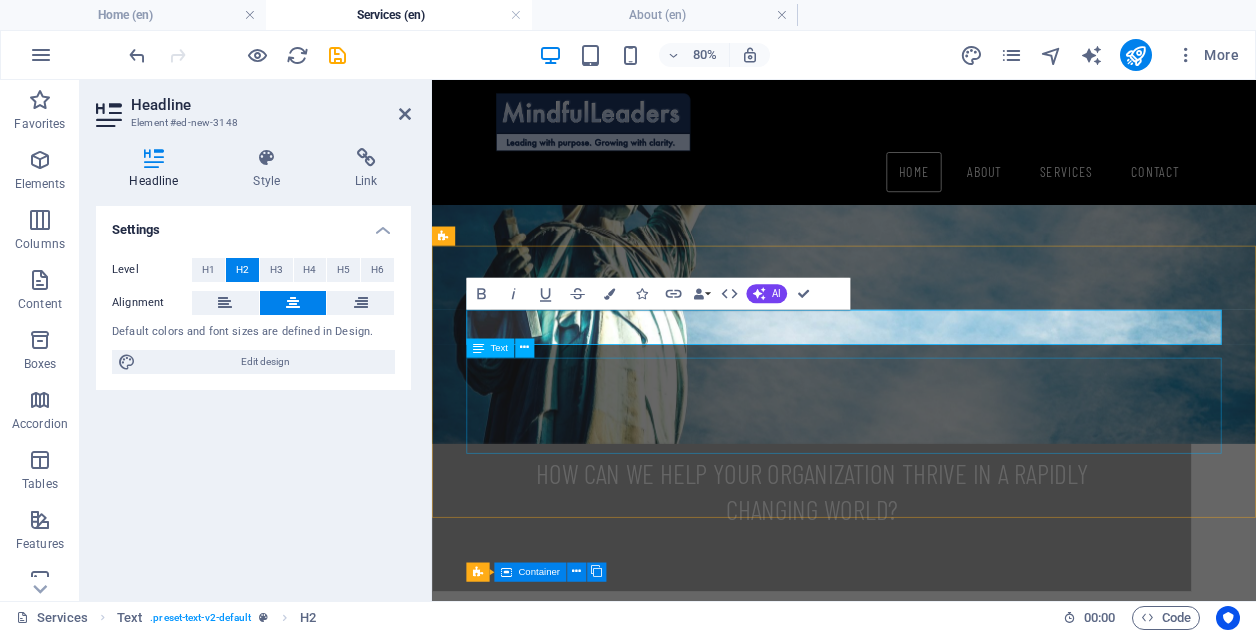 click on "Lorem ipsum dolor sitope amet, consectetur adipisicing elitip. Massumenda, dolore, cum vel modi asperiores consequatur suscipit quidem ducimus eveniet iure expedita consecteture odiogil voluptatum similique fugit voluptates atem accusamus quae quas dolorem tenetur facere tempora maiores adipisci reiciendis accusantium voluptatibus id voluptate tempore dolor harum nisi amet! Nobis, eaque. Aenean commodo ligula eget dolor. Lorem ipsum dolor sit amet, consectetuer adipiscing elit leget odiogil voluptatum similique fugit voluptates dolor. Libero assumenda, dolore, cum vel modi asperiores consequatur." at bounding box center [947, 1000] 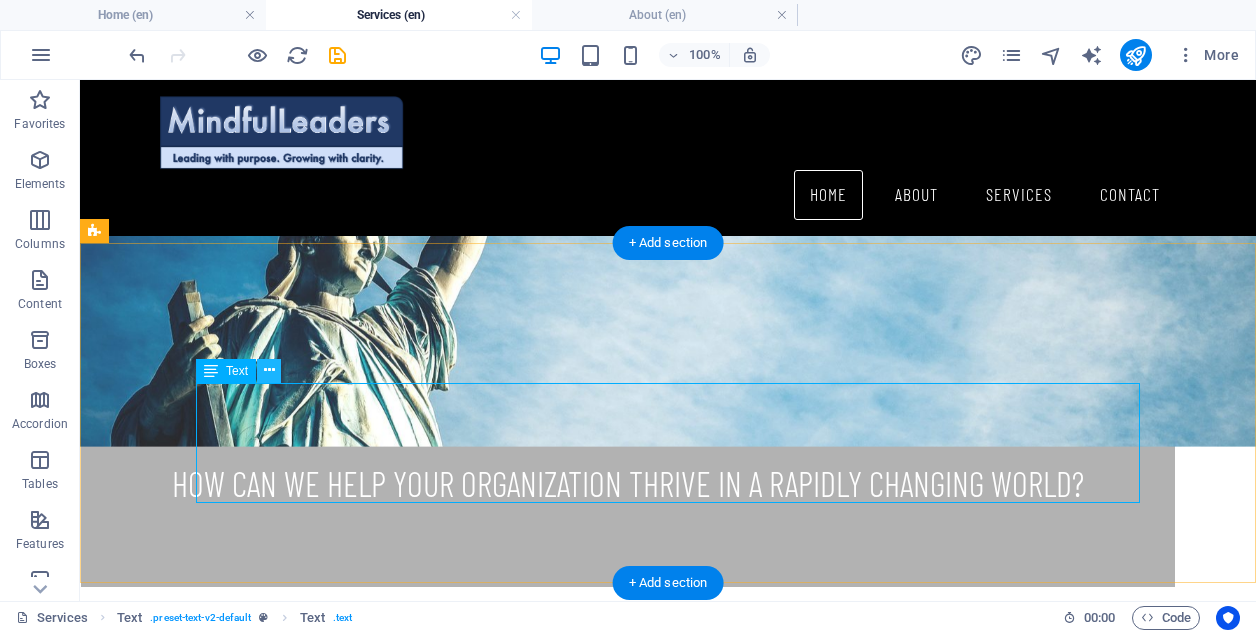 click at bounding box center [269, 370] 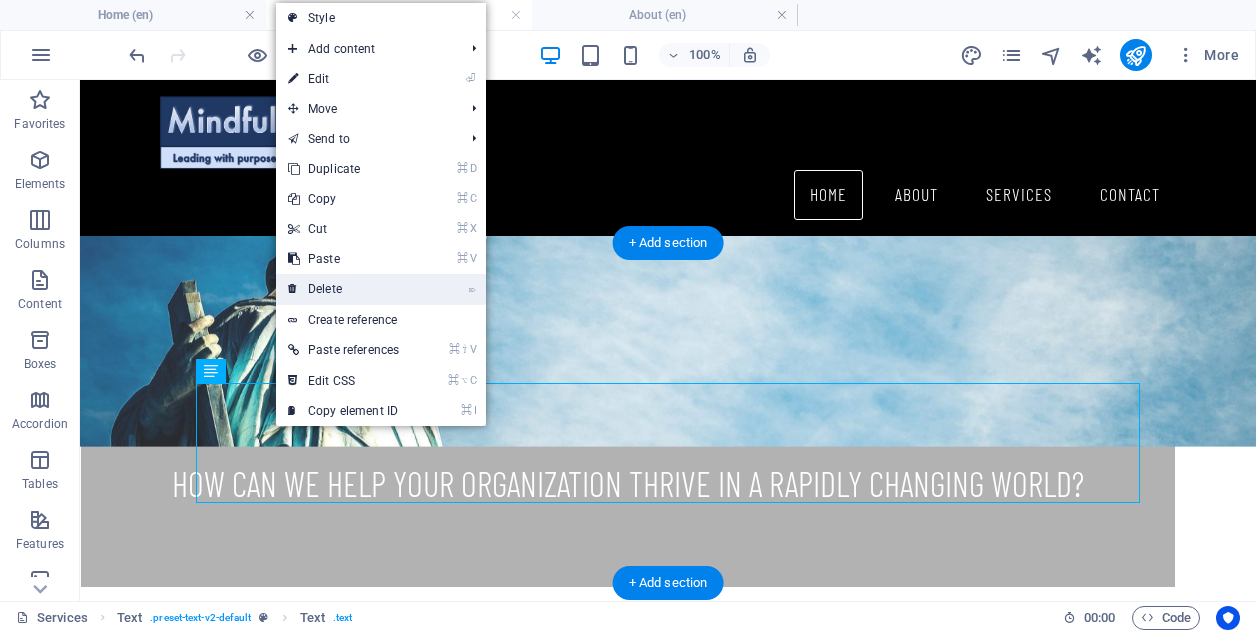 click on "⌦  Delete" at bounding box center [343, 289] 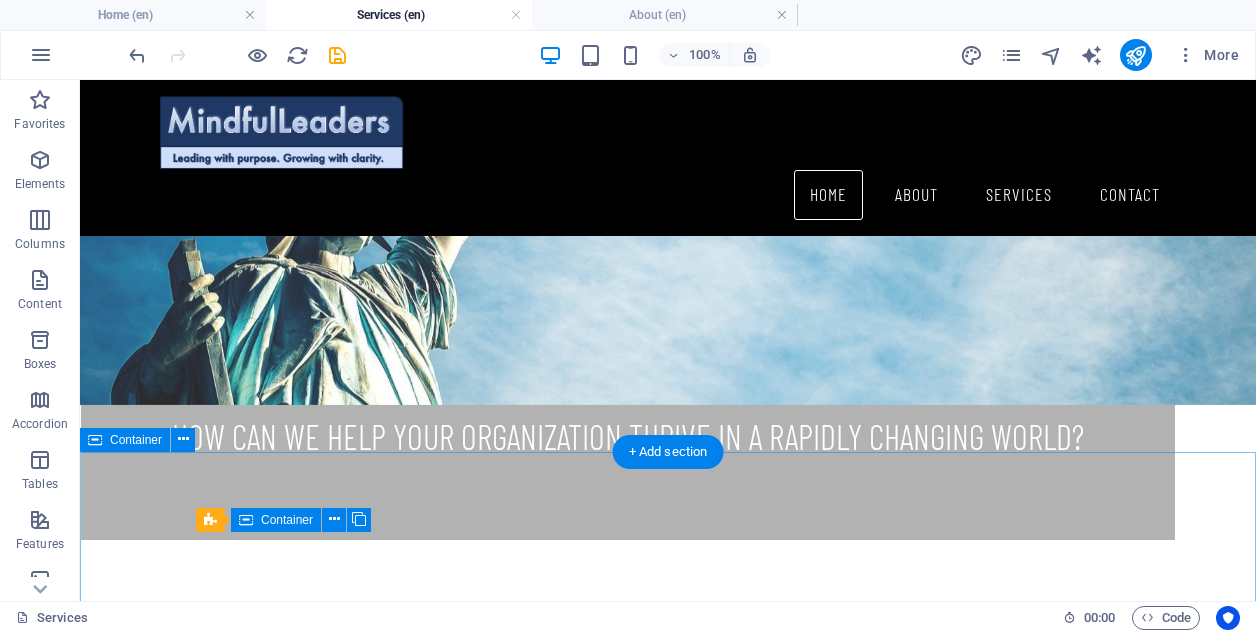 scroll, scrollTop: 1083, scrollLeft: 0, axis: vertical 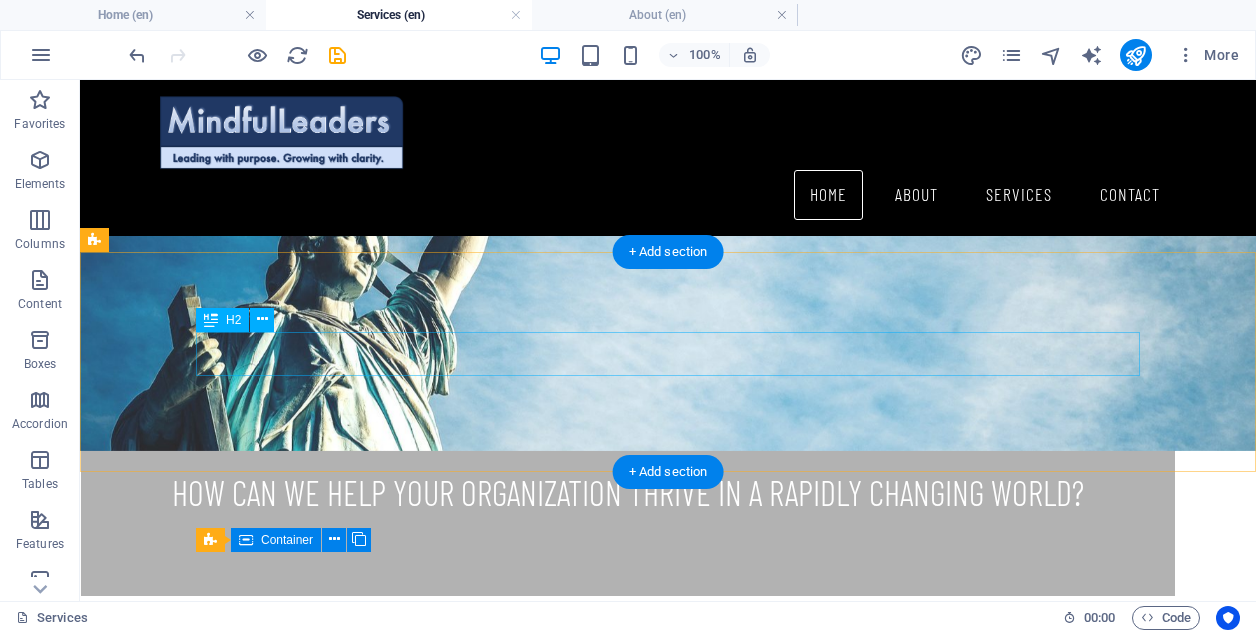 click on "VENI, VIDI, VICI." at bounding box center [668, 779] 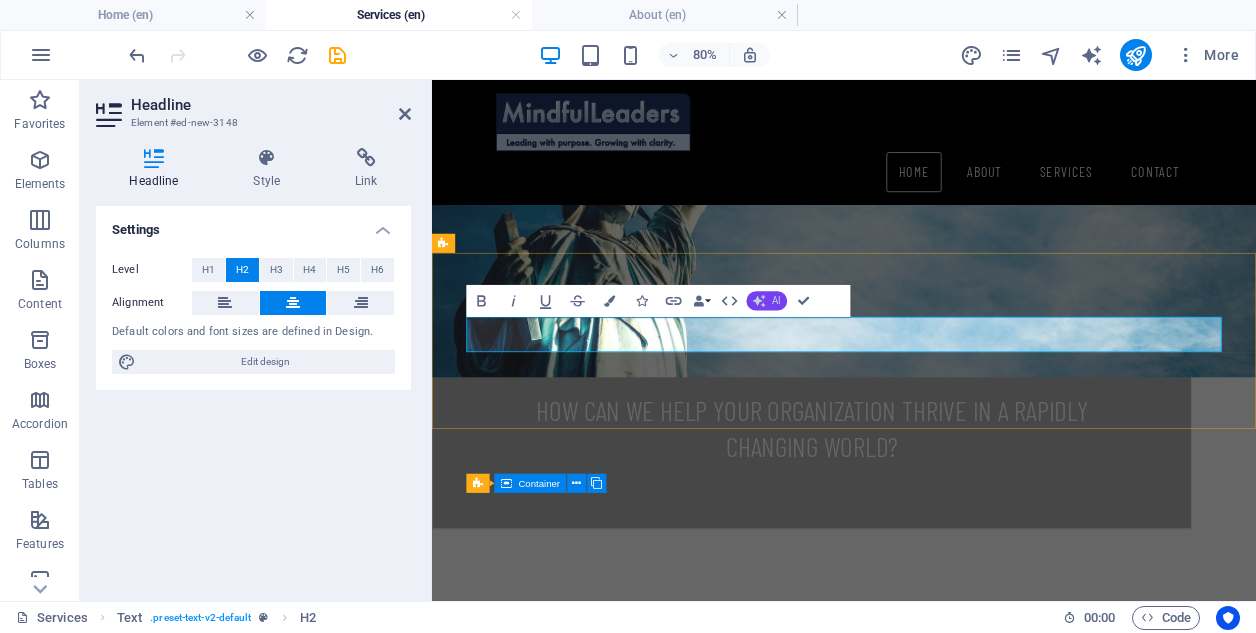 click on "AI" at bounding box center [776, 301] 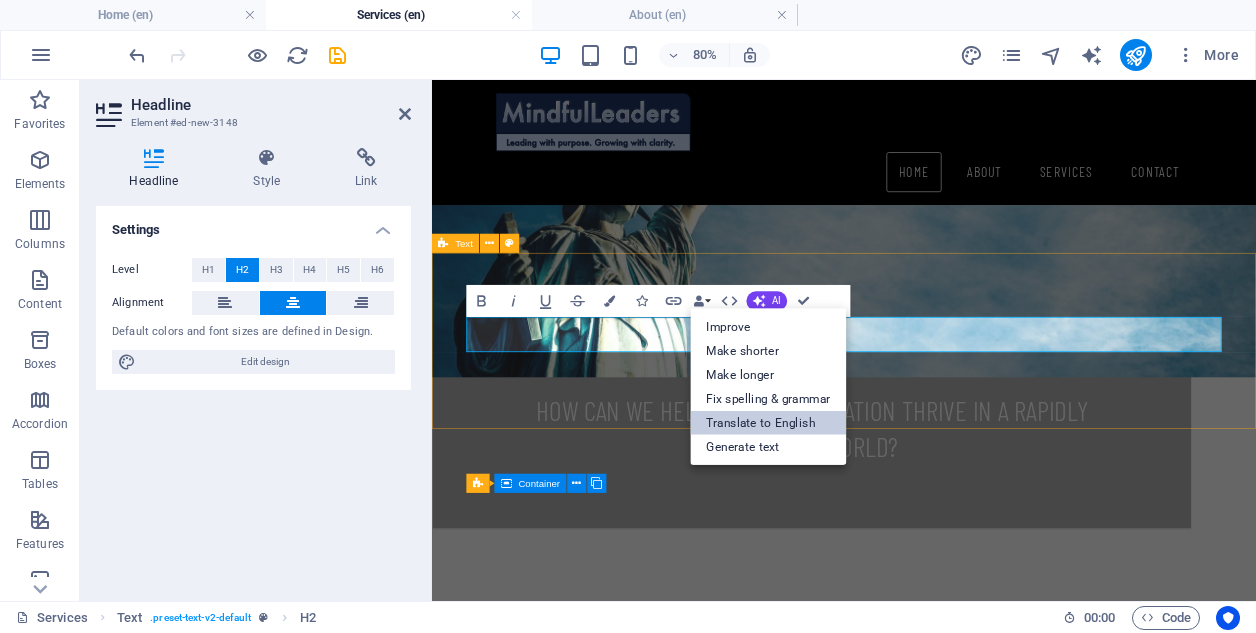 click on "Translate to English" at bounding box center [768, 423] 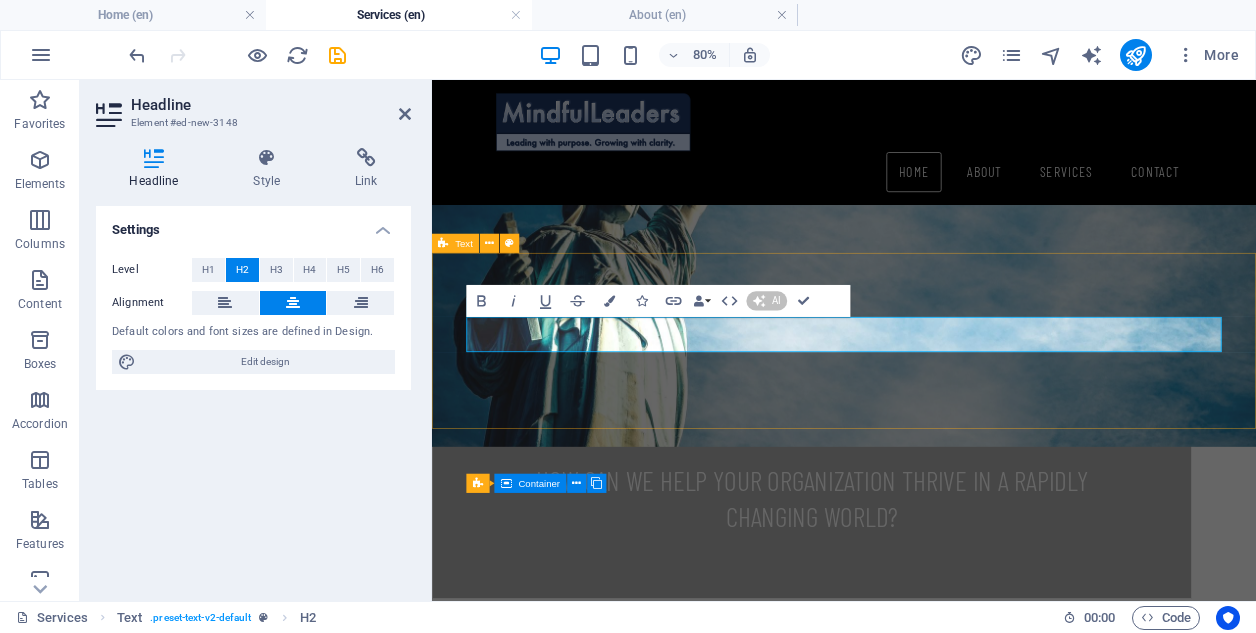 type 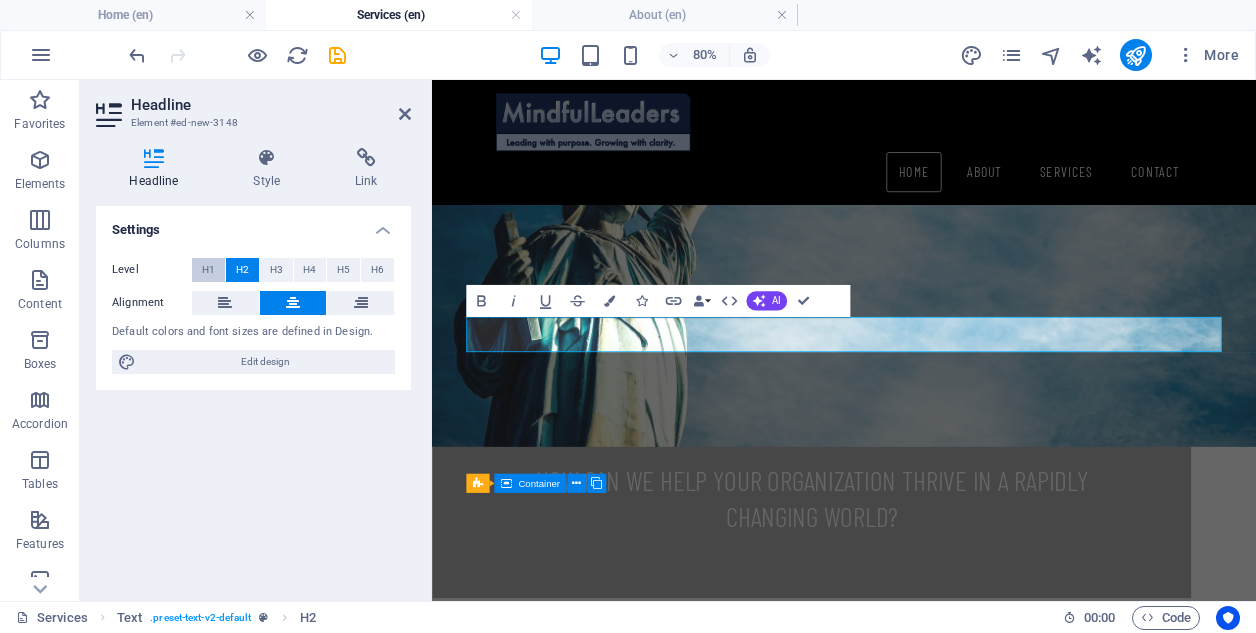 click on "H1" at bounding box center [208, 270] 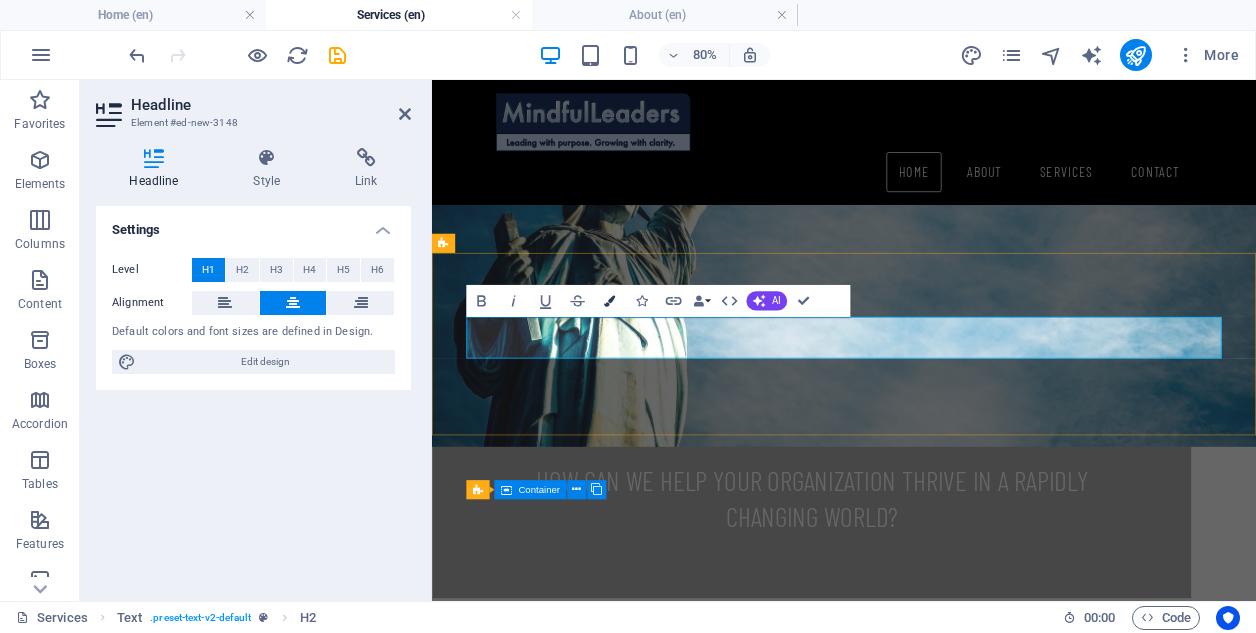click at bounding box center [609, 300] 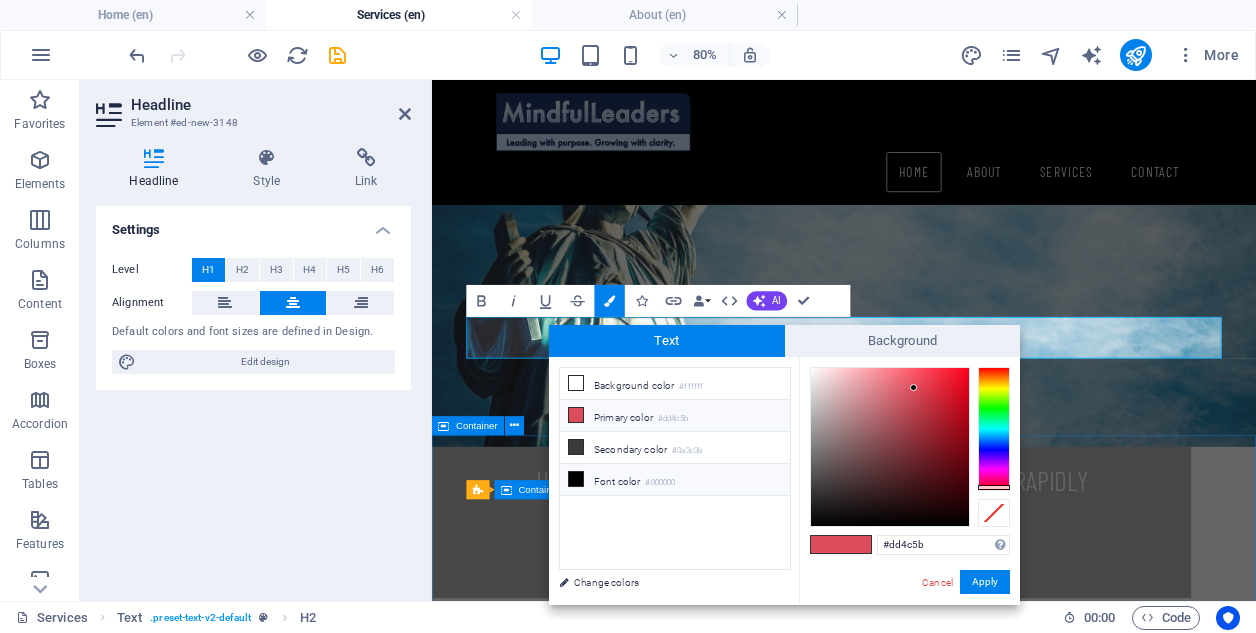click on "Font color
#000000" at bounding box center (675, 480) 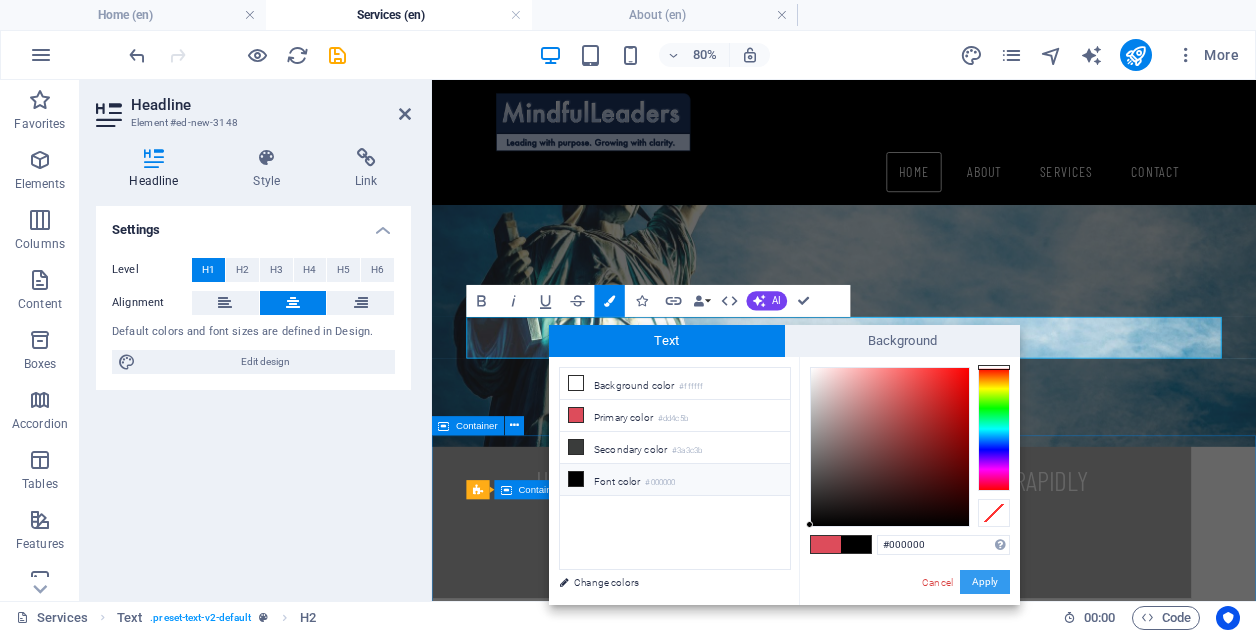 click on "Apply" at bounding box center (985, 582) 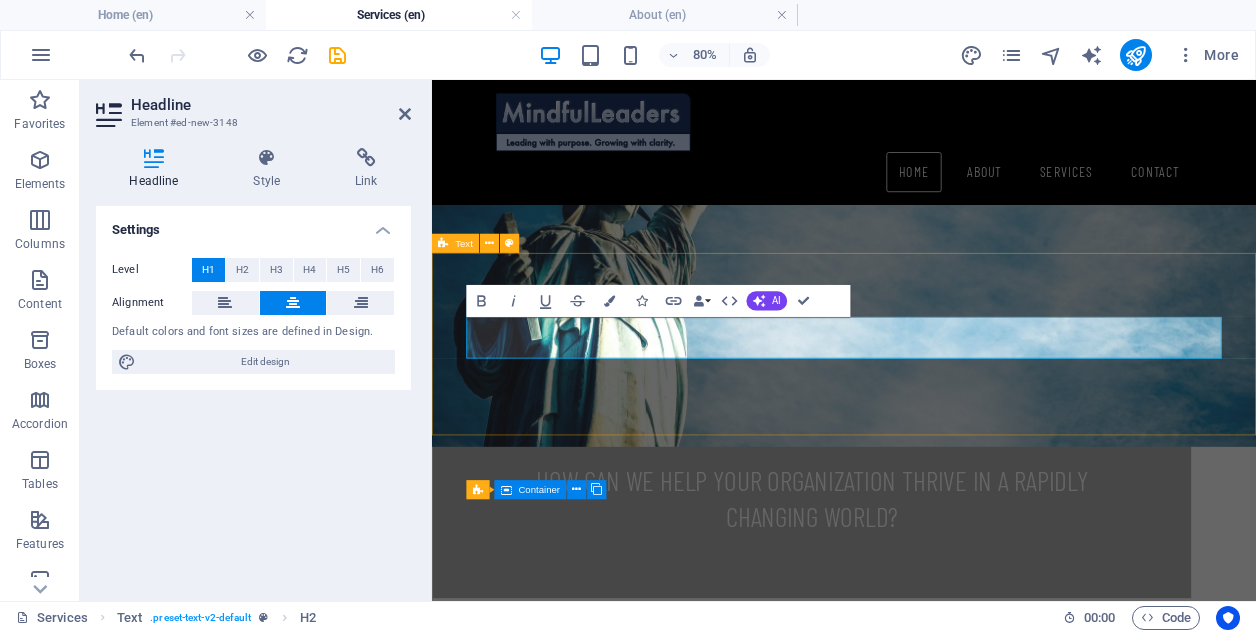 click on "​ ​ VENI, VIDI, VICI." at bounding box center [947, 922] 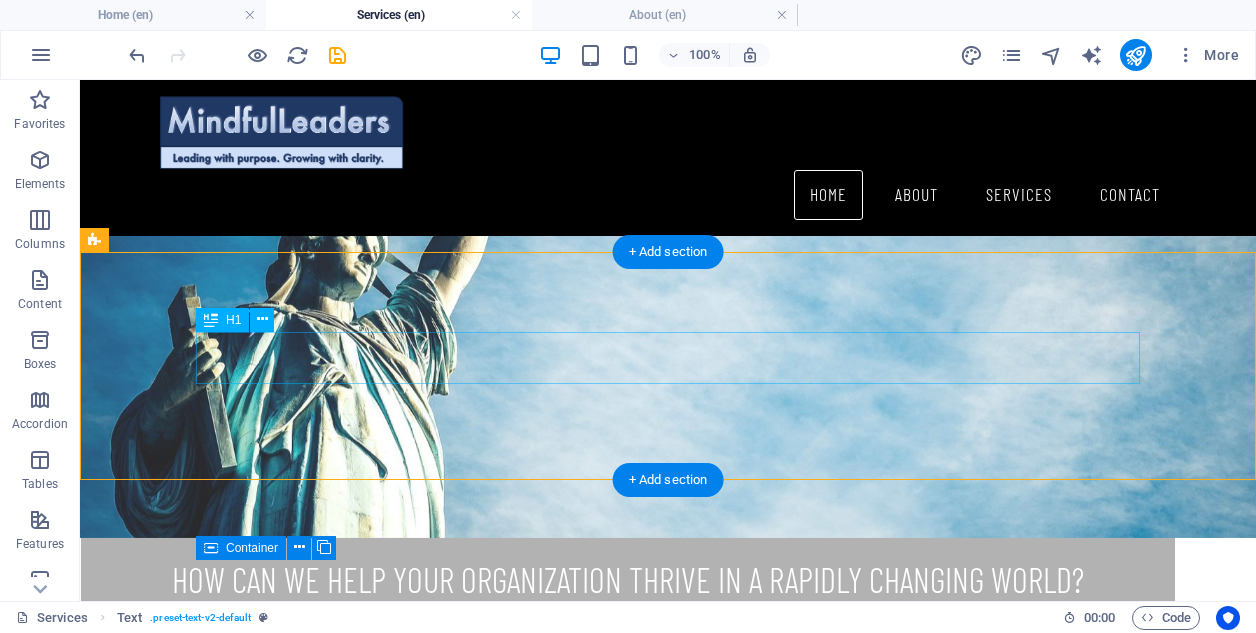 click on "VENI, VIDI, VICI." at bounding box center (668, 870) 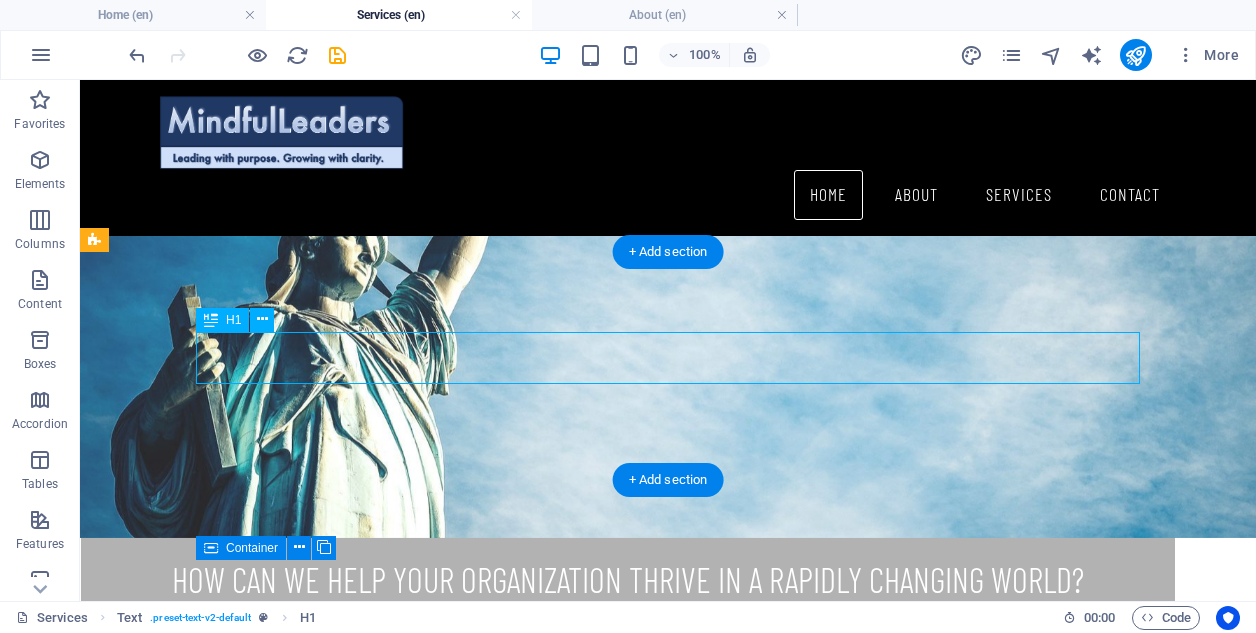 click on "VENI, VIDI, VICI." at bounding box center (668, 870) 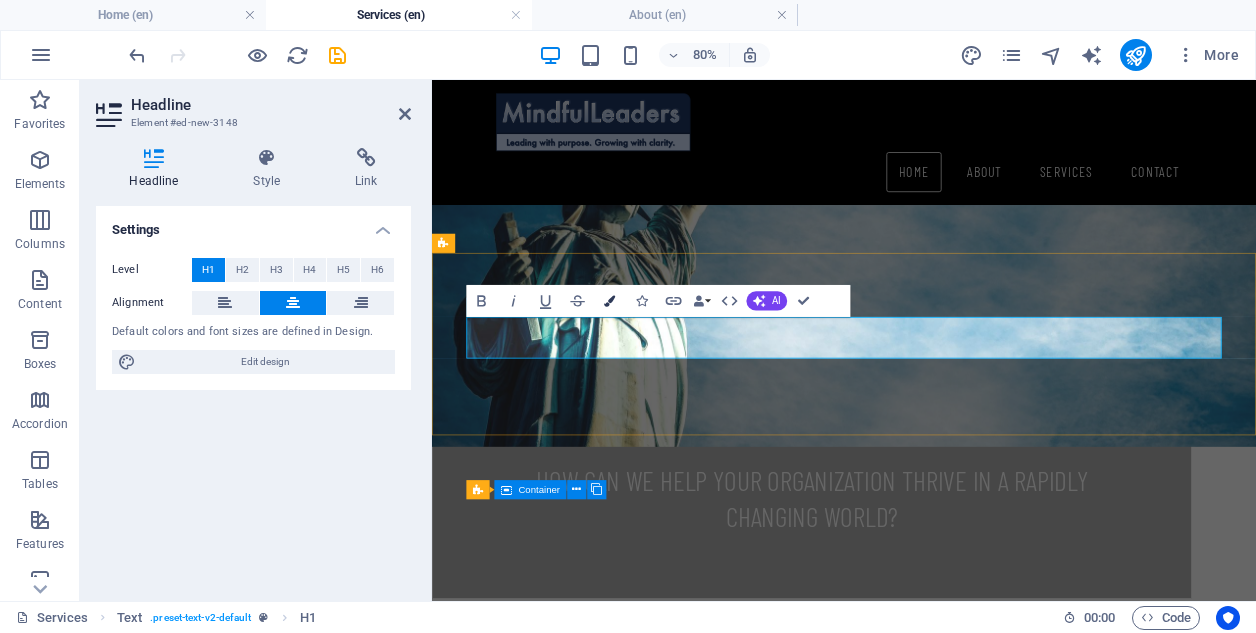 click at bounding box center (609, 300) 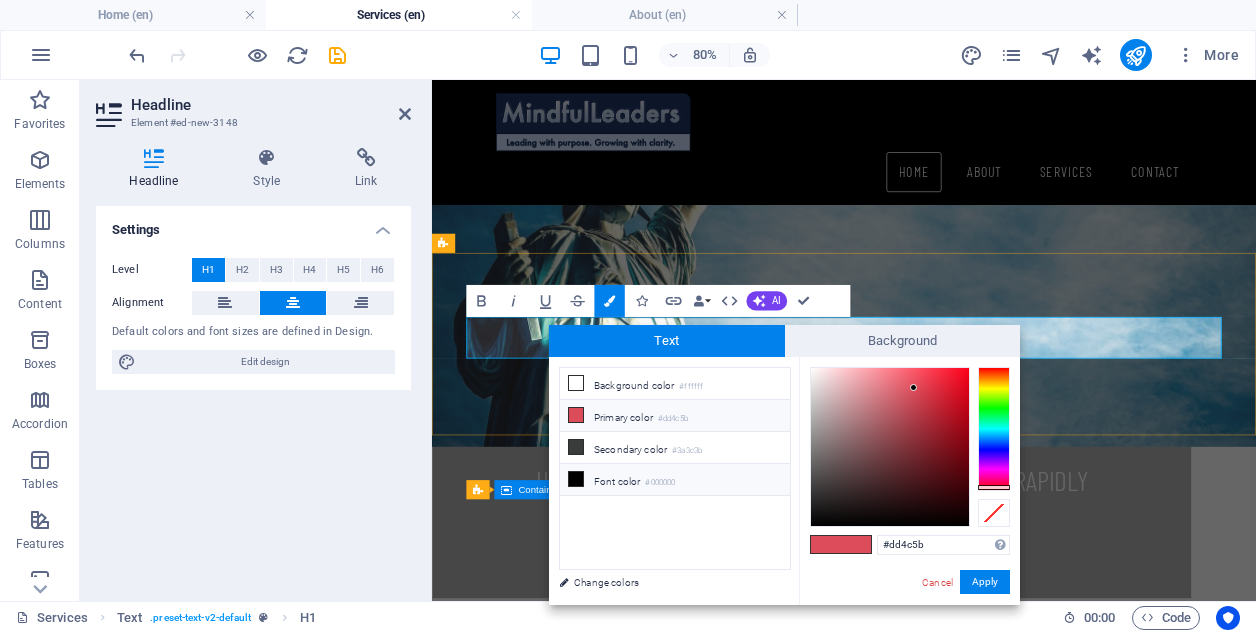 click on "Font color
#000000" at bounding box center (675, 480) 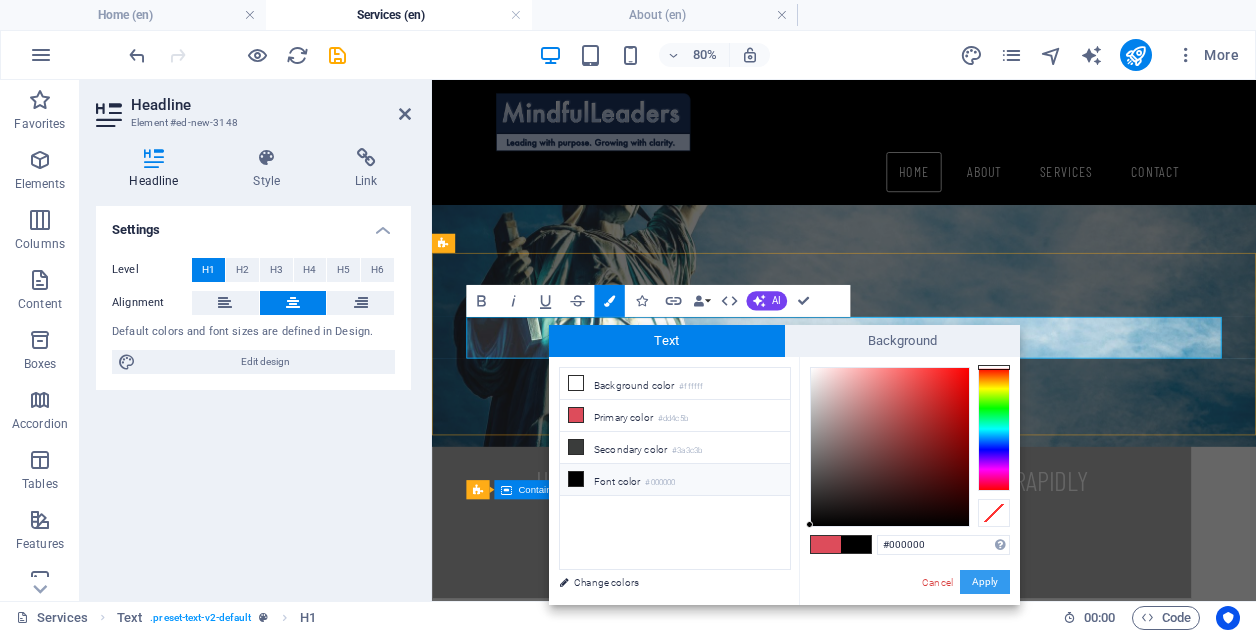 click on "Apply" at bounding box center [985, 582] 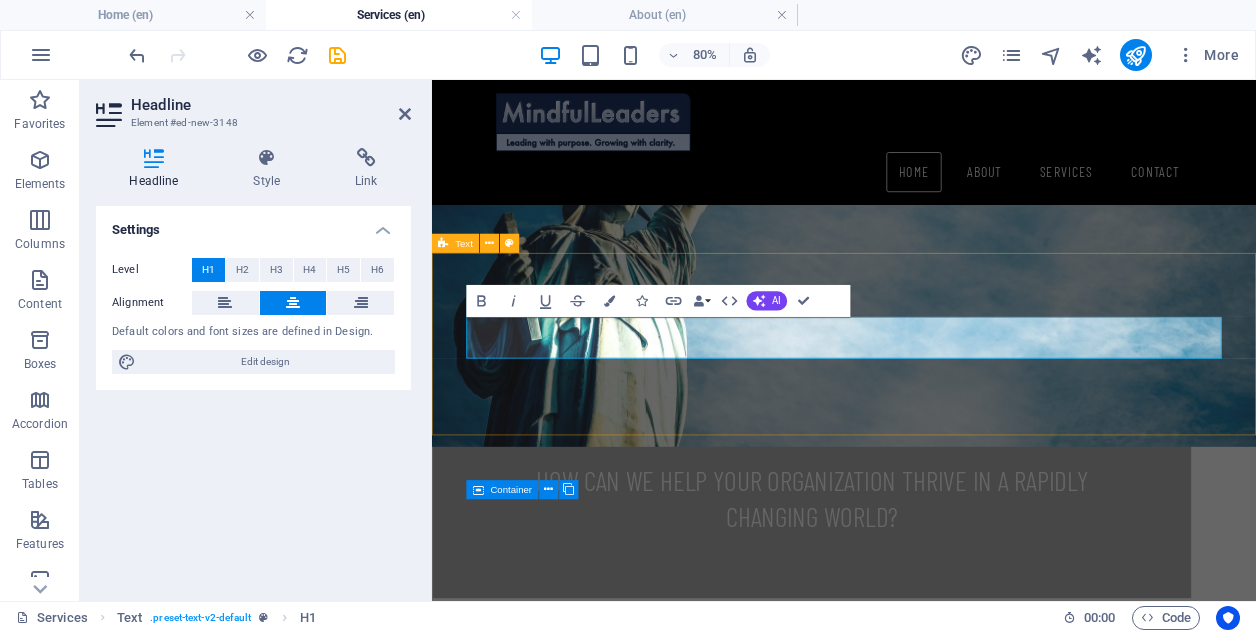 click on "VENI, VIDI, VICI." at bounding box center [947, 922] 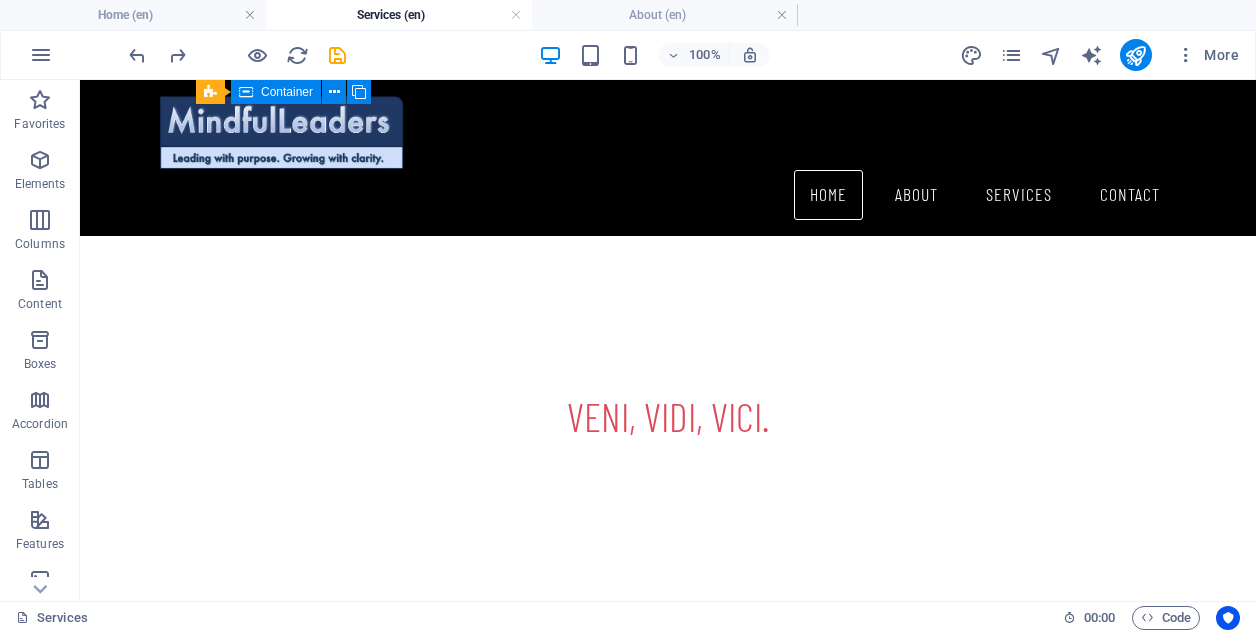 scroll, scrollTop: 1448, scrollLeft: 0, axis: vertical 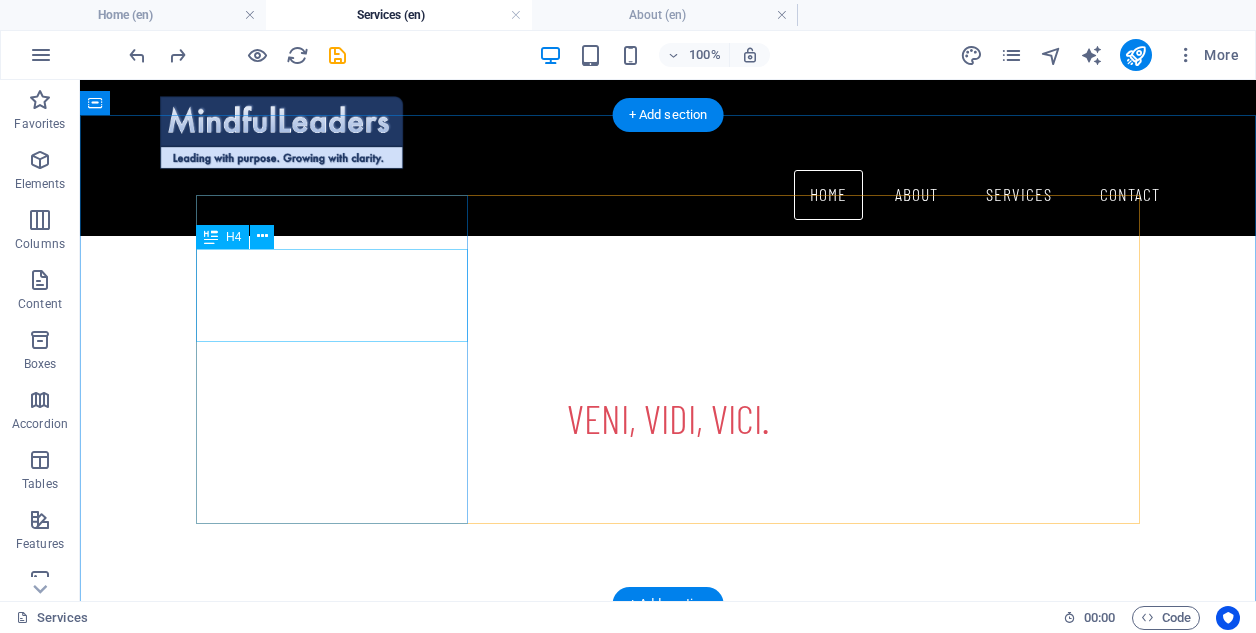 click on "DEFINE YOUR COMPANY'S VISION OF SUCCESS AND THE ROLE YOUR EMPLOYEES PLAY IN ACHIEVING IT." at bounding box center (668, 689) 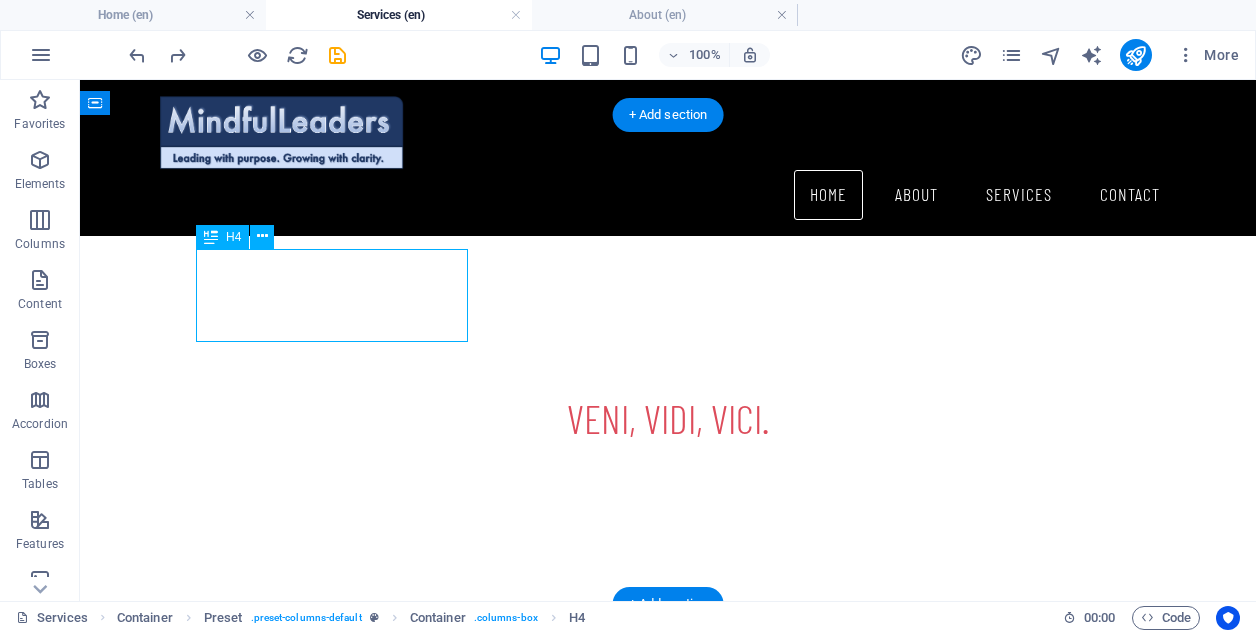 click on "DEFINE YOUR COMPANY'S VISION OF SUCCESS AND THE ROLE YOUR EMPLOYEES PLAY IN ACHIEVING IT." at bounding box center (668, 689) 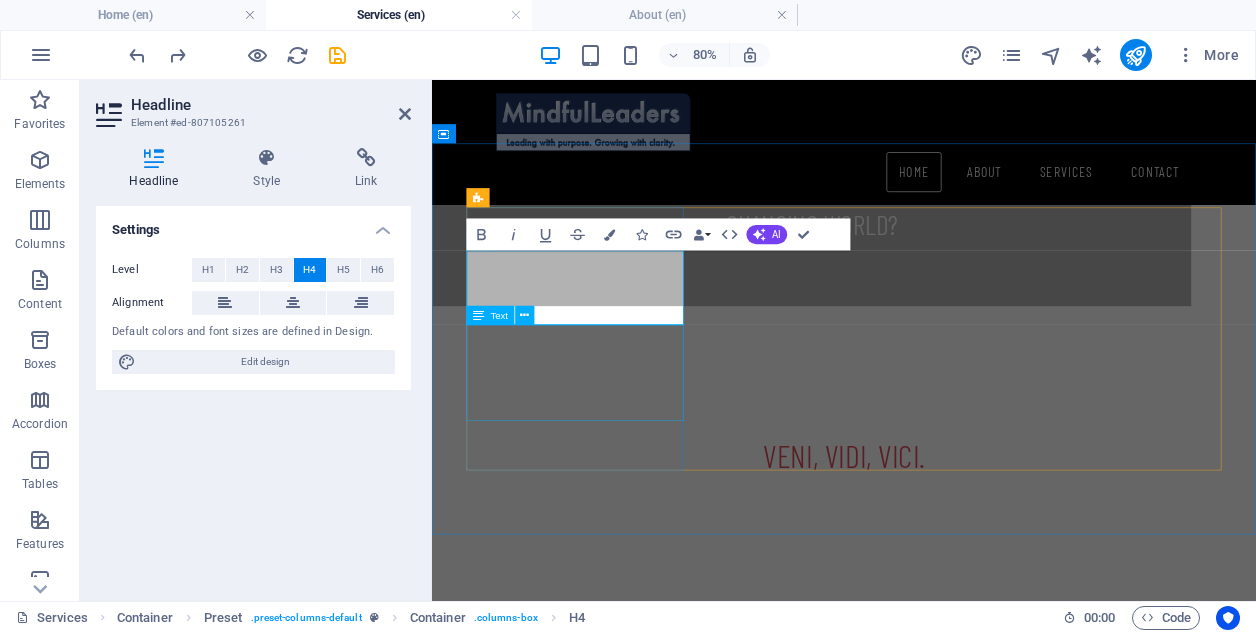 click on "What makes your organization appealing to top talent?   What values does your company uphold, and how are they reflected in your corporate culture?" at bounding box center [947, 862] 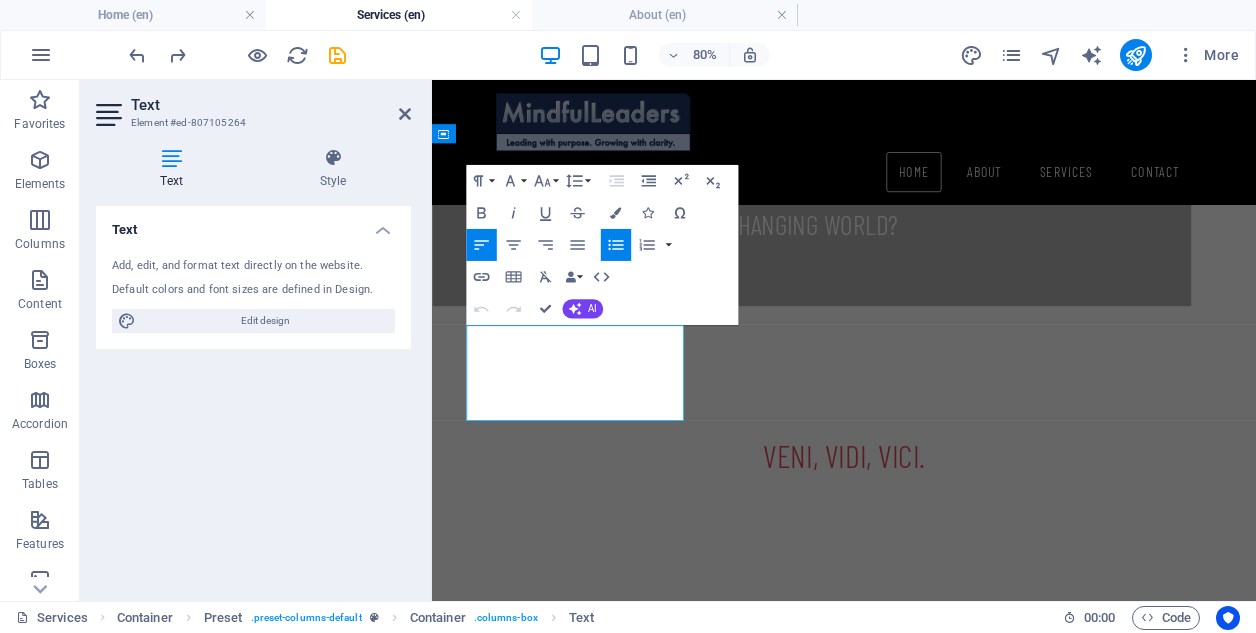 copy on "What makes your organization appealing to top talent?   What values does your company uphold, and how are they reflected in your corporate culture?" 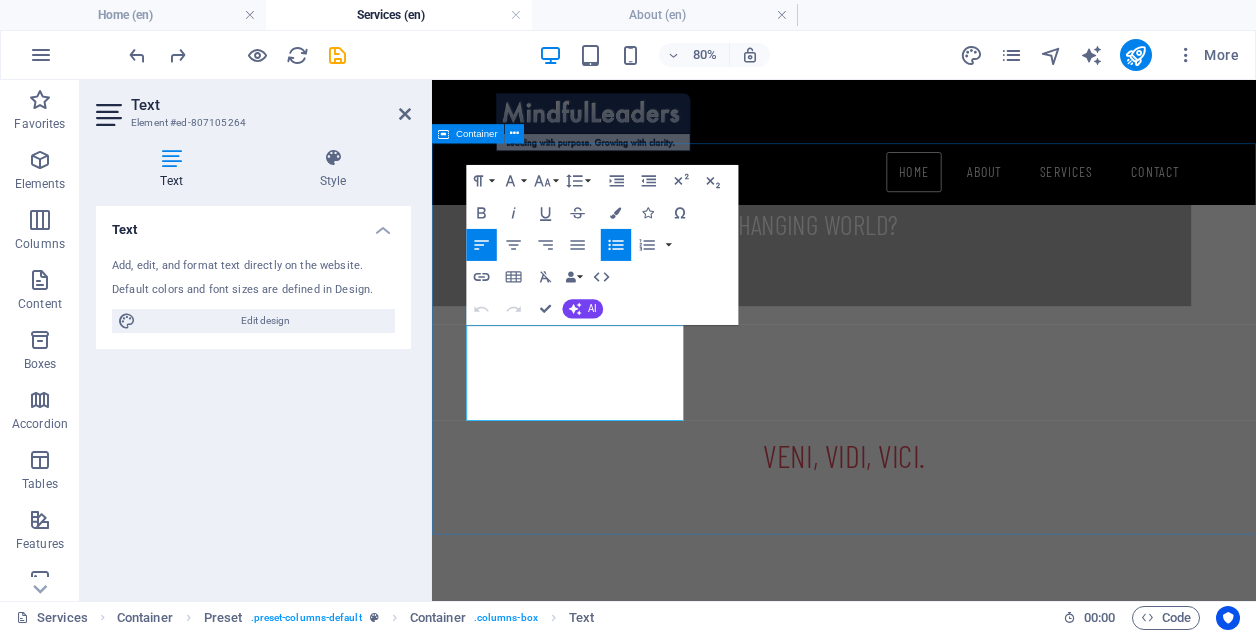 click on "VISION DEFINE YOUR COMPANY'S VISION OF SUCCESS AND THE ROLE YOUR EMPLOYEES PLAY IN ACHIEVING IT. What makes your organization appealing to top talent?   What values does your company uphold, and how are they reflected in your corporate culture? Learn More PLAN DEFINE THE changes  needed to empower your employees to achieve that vision. How does the work environment you cultivate promote mental and physical wellbeing, as well as personal and professional development?   Learn More ACTION IMPLEMENT CHANGE WHILE KEEPING EMPLOYEES ENGAGED AND OPTIMISTIC. How will you measure progress and success to ensure that employees remain motivated throughout this transition? Learn More" at bounding box center [947, 1079] 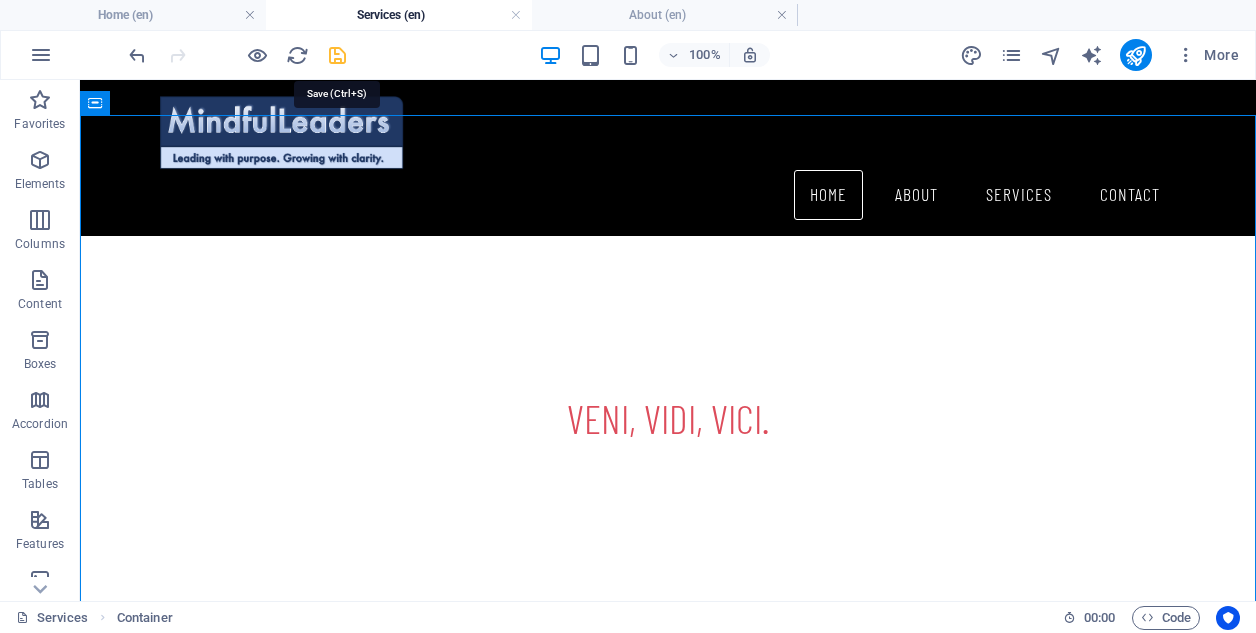 click at bounding box center [337, 55] 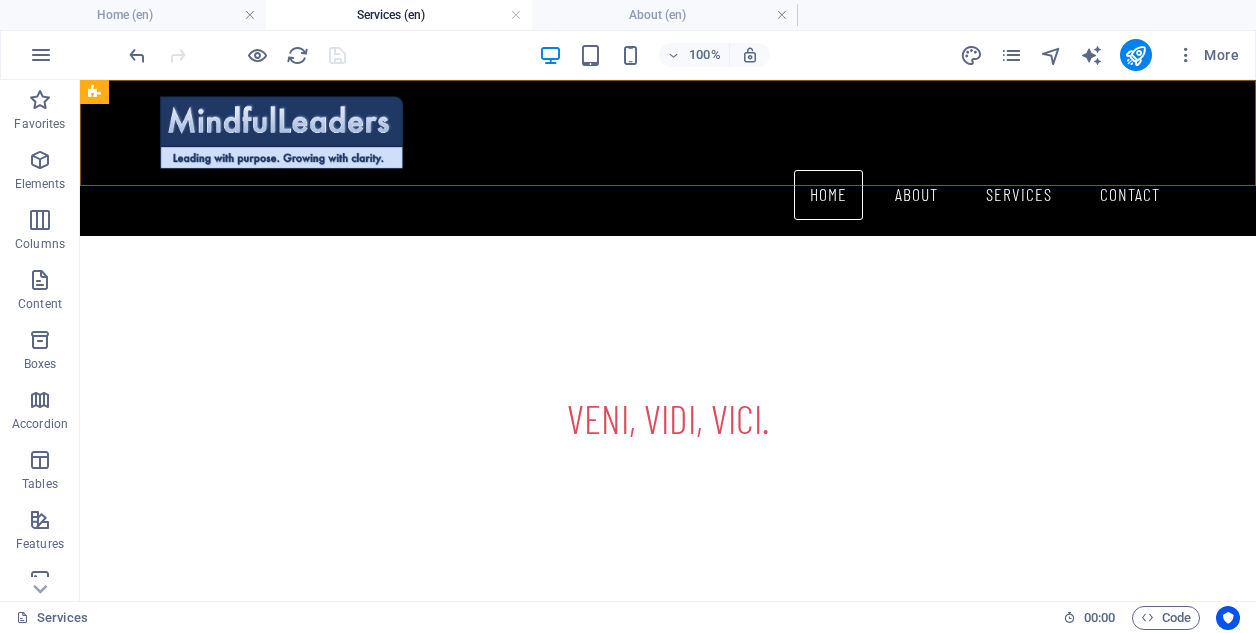 click on "Home About Services Contact" at bounding box center [668, 195] 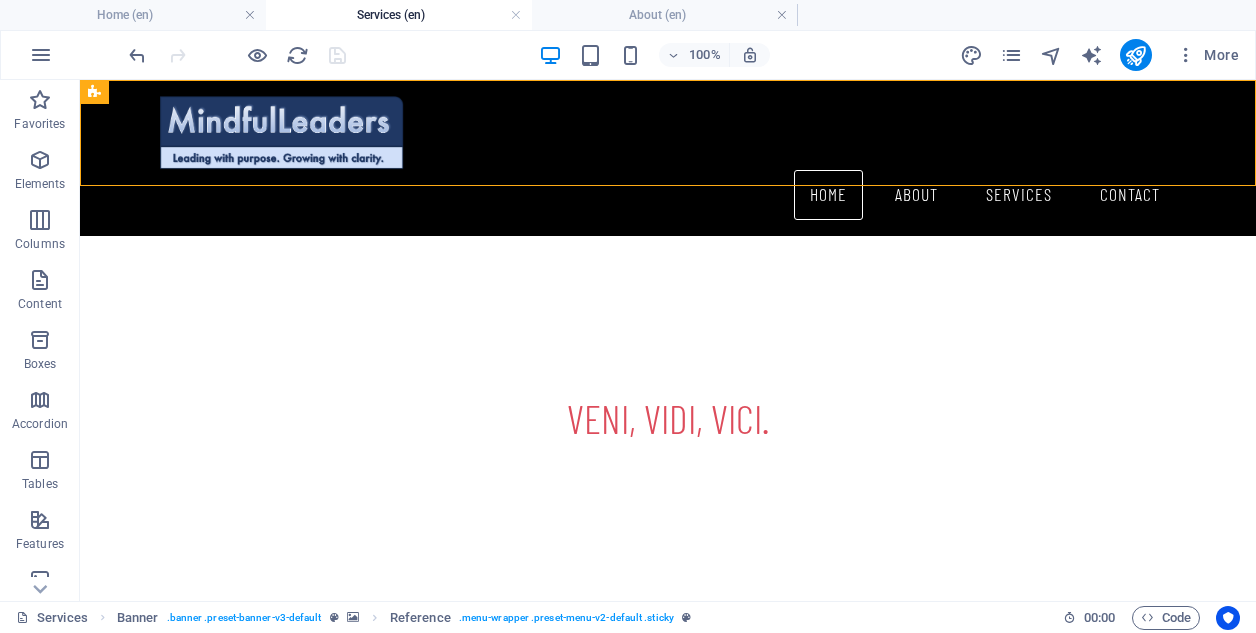 click on "Home About Services Contact" at bounding box center (668, 195) 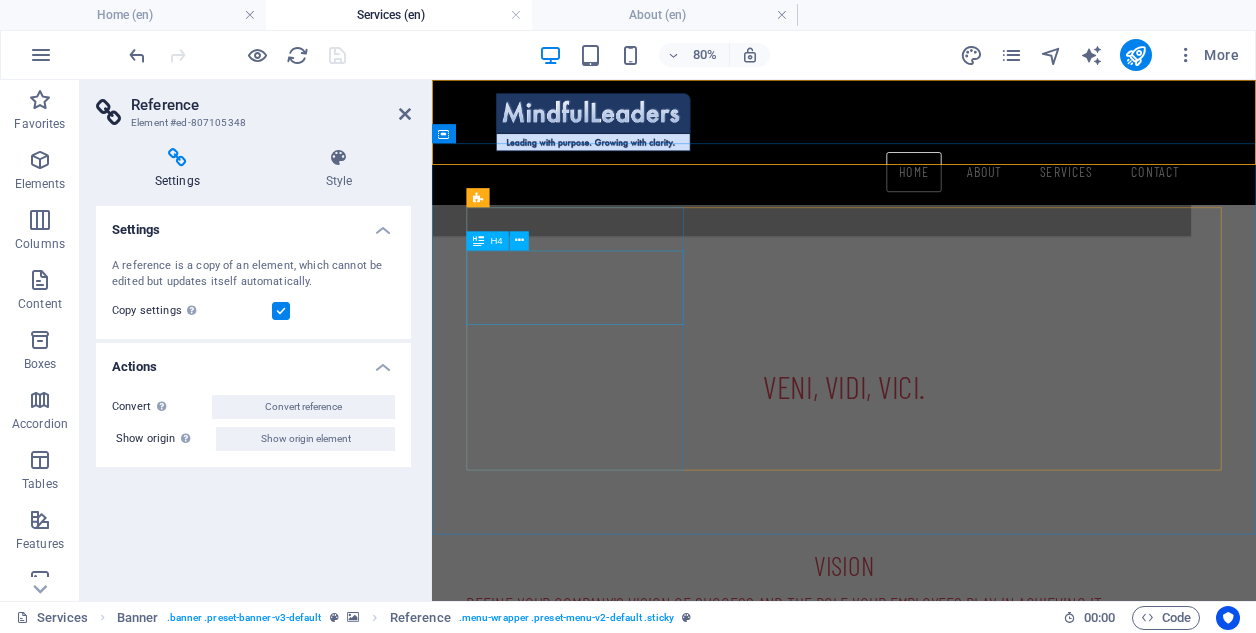 click on "DEFINE YOUR COMPANY'S VISION OF SUCCESS AND THE ROLE YOUR EMPLOYEES PLAY IN ACHIEVING IT." at bounding box center (947, 734) 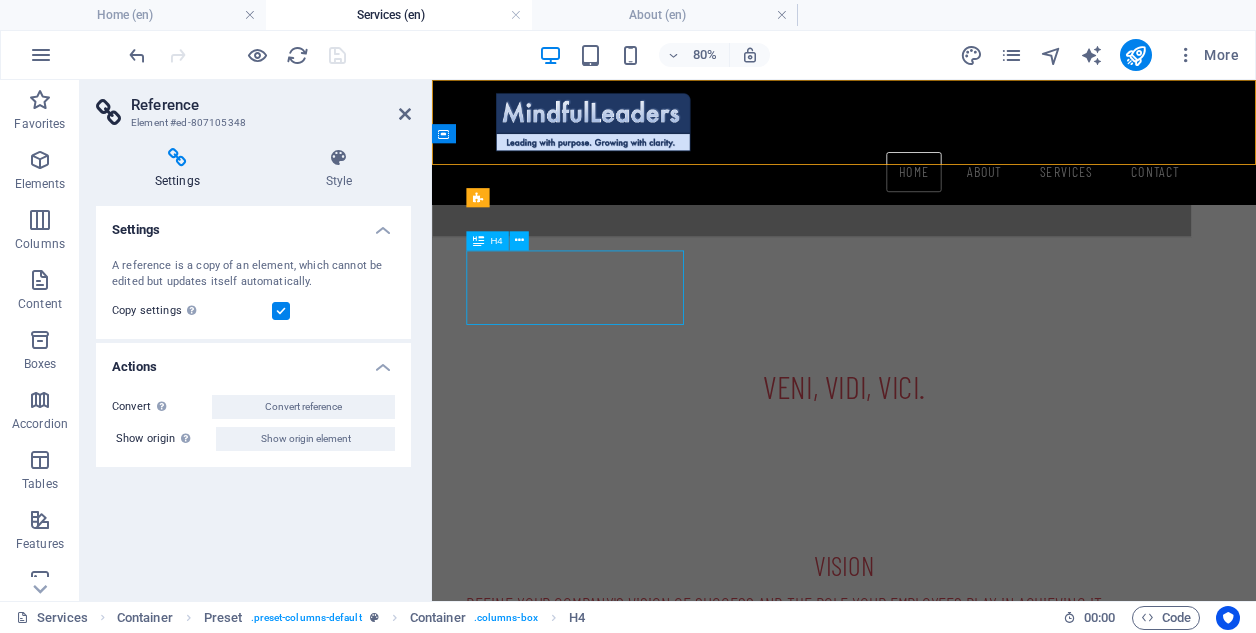 click on "DEFINE YOUR COMPANY'S VISION OF SUCCESS AND THE ROLE YOUR EMPLOYEES PLAY IN ACHIEVING IT." at bounding box center [947, 734] 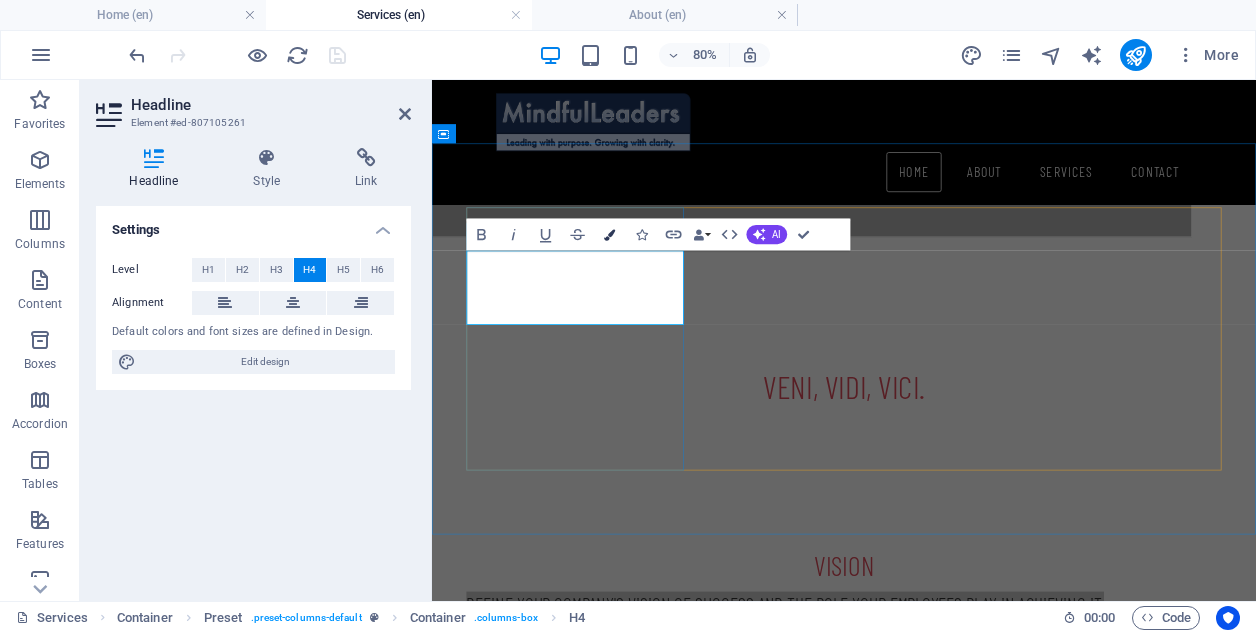 click on "Colors" at bounding box center [609, 234] 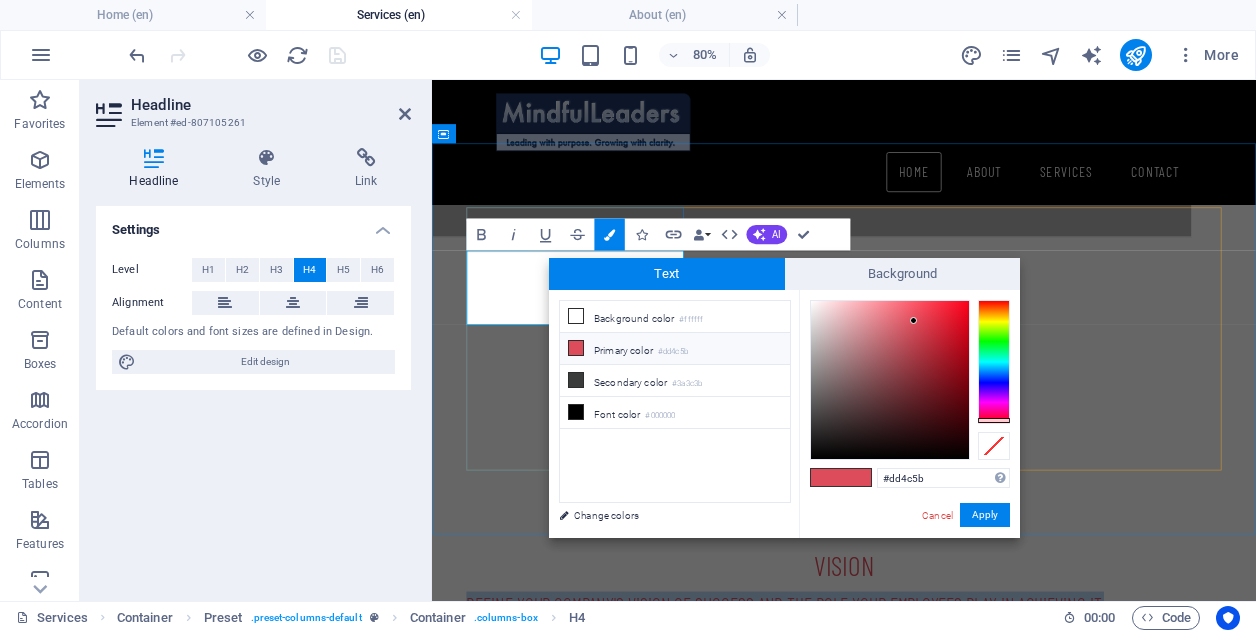 click on "DEFINE YOUR COMPANY'S VISION OF SUCCESS AND THE ROLE YOUR EMPLOYEES PLAY IN ACHIEVING IT." at bounding box center [947, 734] 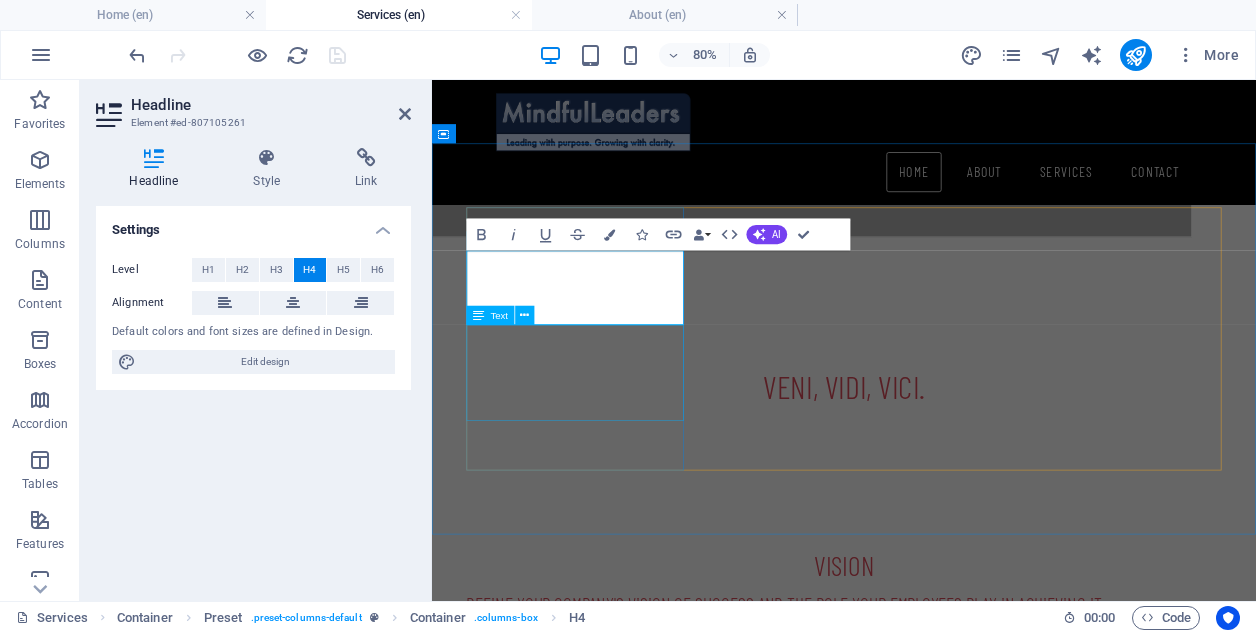 click on "What makes your organization appealing to top talent?   What values does your company uphold, and how are they reflected in your corporate culture?" at bounding box center [947, 775] 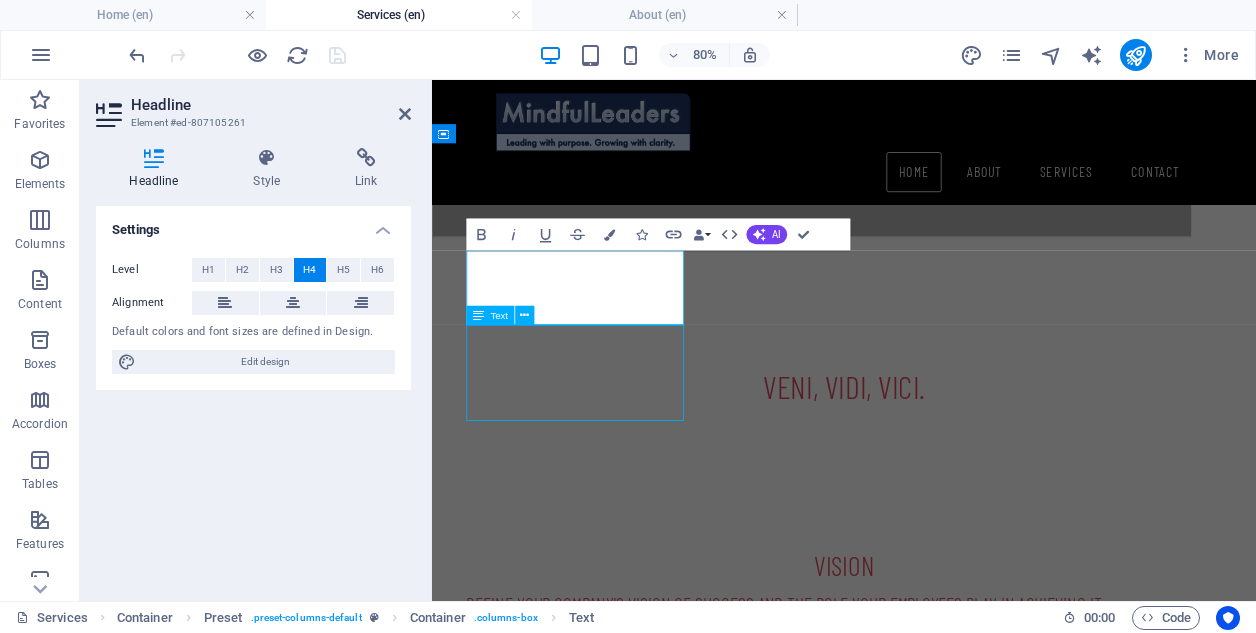 click on "VISION DEFINE YOUR COMPANY'S VISION OF SUCCESS AND THE ROLE YOUR EMPLOYEES PLAY IN ACHIEVING IT. What makes your organization appealing to top talent?   What values does your company uphold, and how are they reflected in your corporate culture? Learn More PLAN DEFINE THE changes  needed to empower your employees to achieve that vision. How does the work environment you cultivate promote mental and physical wellbeing, as well as personal and professional development?   Learn More ACTION IMPLEMENT CHANGE WHILE KEEPING EMPLOYEES ENGAGED AND OPTIMISTIC. How will you measure progress and success to ensure that employees remain motivated throughout this transition? Learn More" at bounding box center (947, 992) 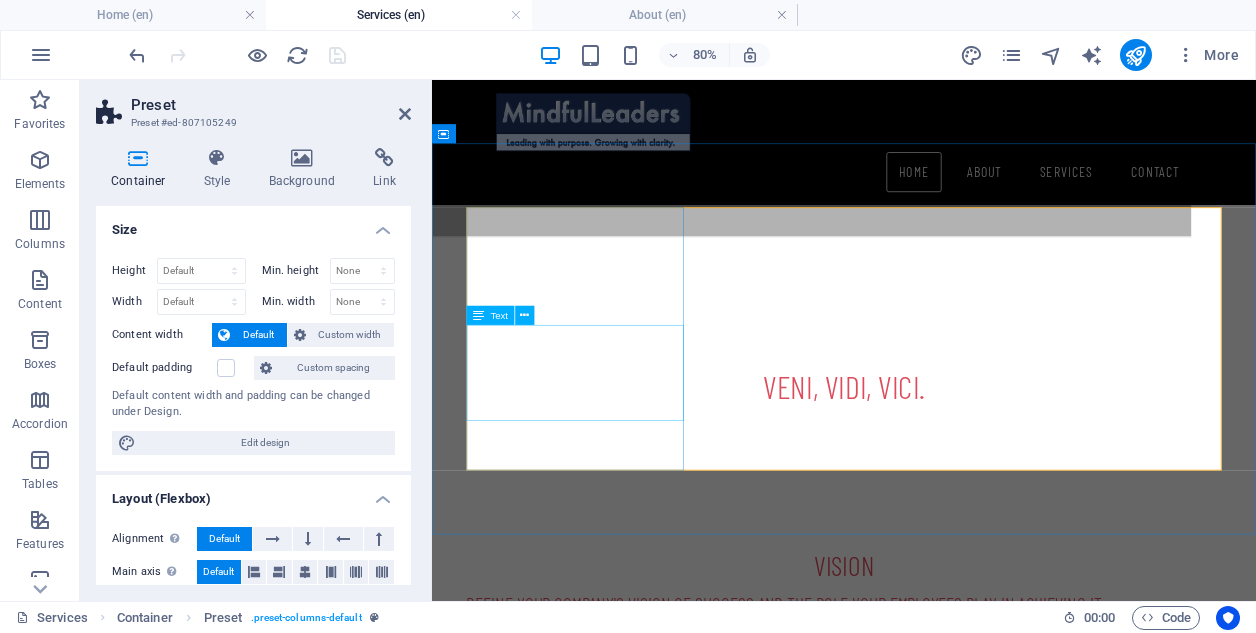 click on "What makes your organization appealing to top talent?   What values does your company uphold, and how are they reflected in your corporate culture?" at bounding box center [947, 775] 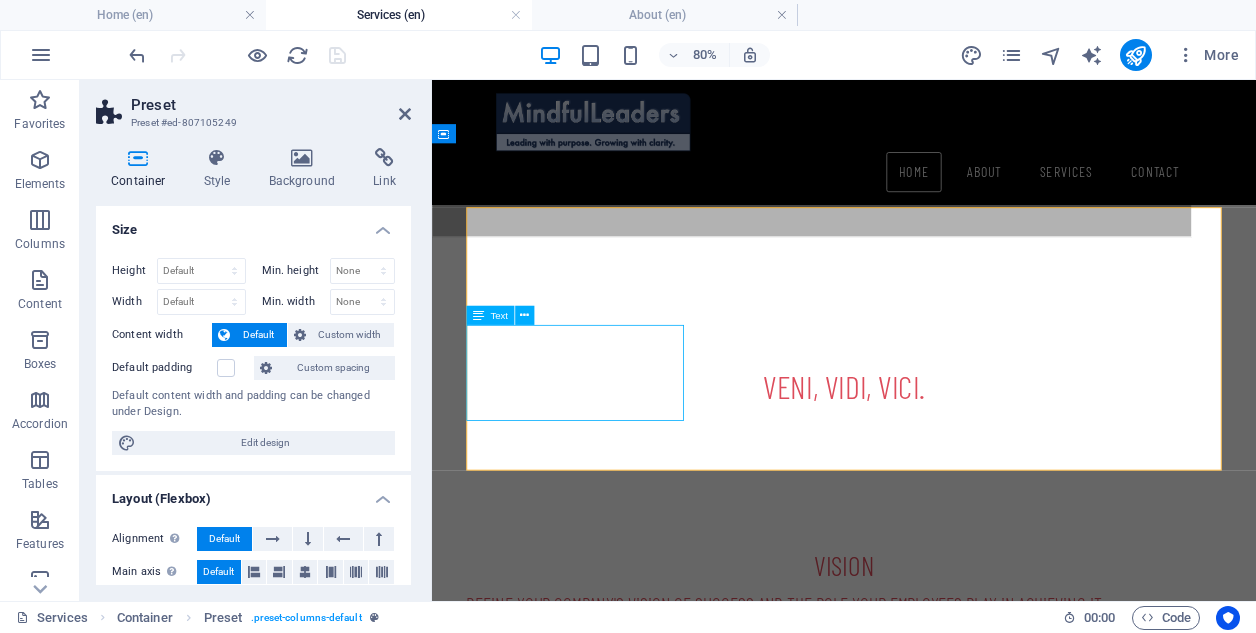 click on "What makes your organization appealing to top talent?   What values does your company uphold, and how are they reflected in your corporate culture?" at bounding box center [947, 775] 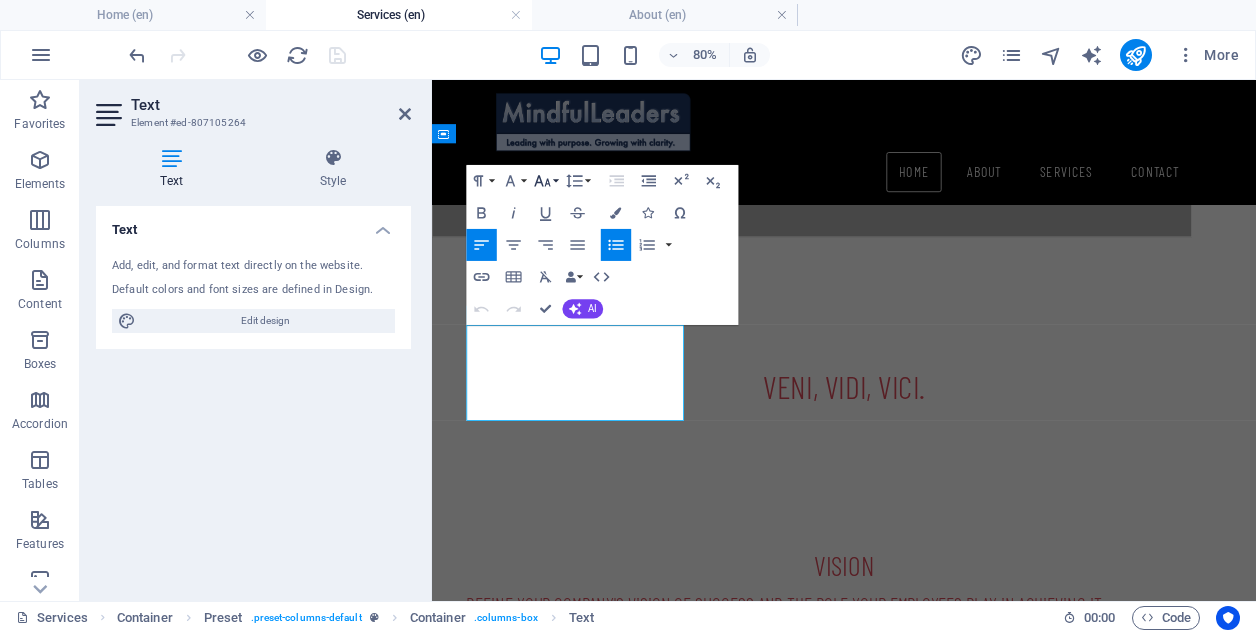 click on "Font Size" at bounding box center (545, 181) 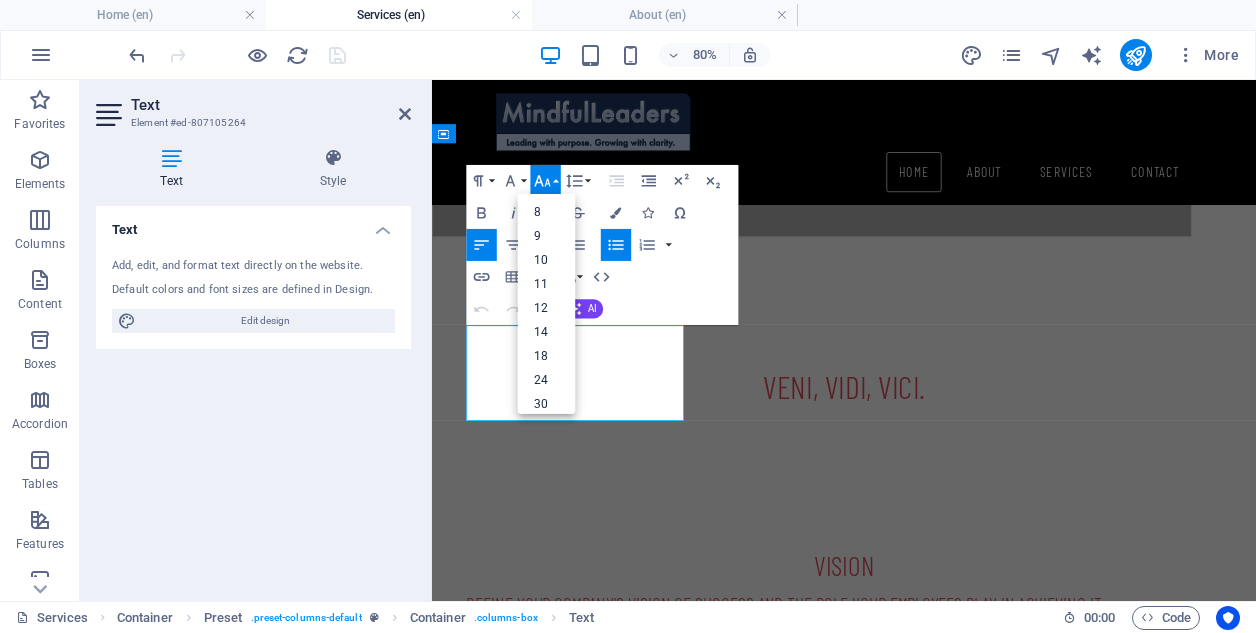 click on "Font Size" at bounding box center (545, 181) 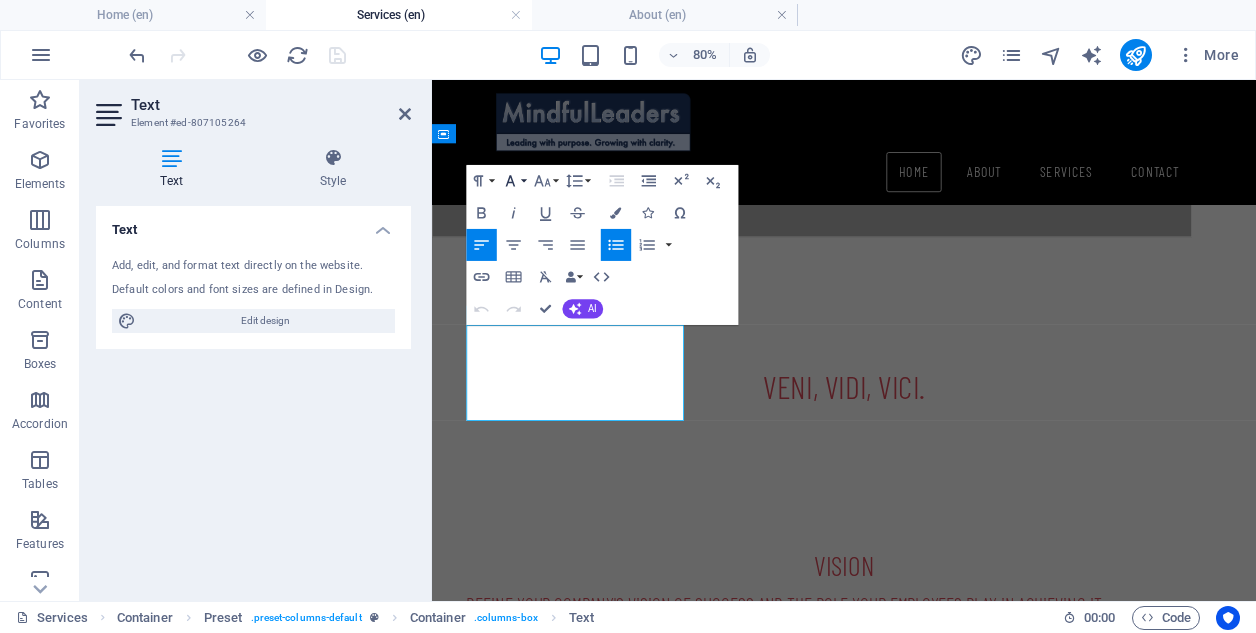 click on "Font Family" at bounding box center (513, 181) 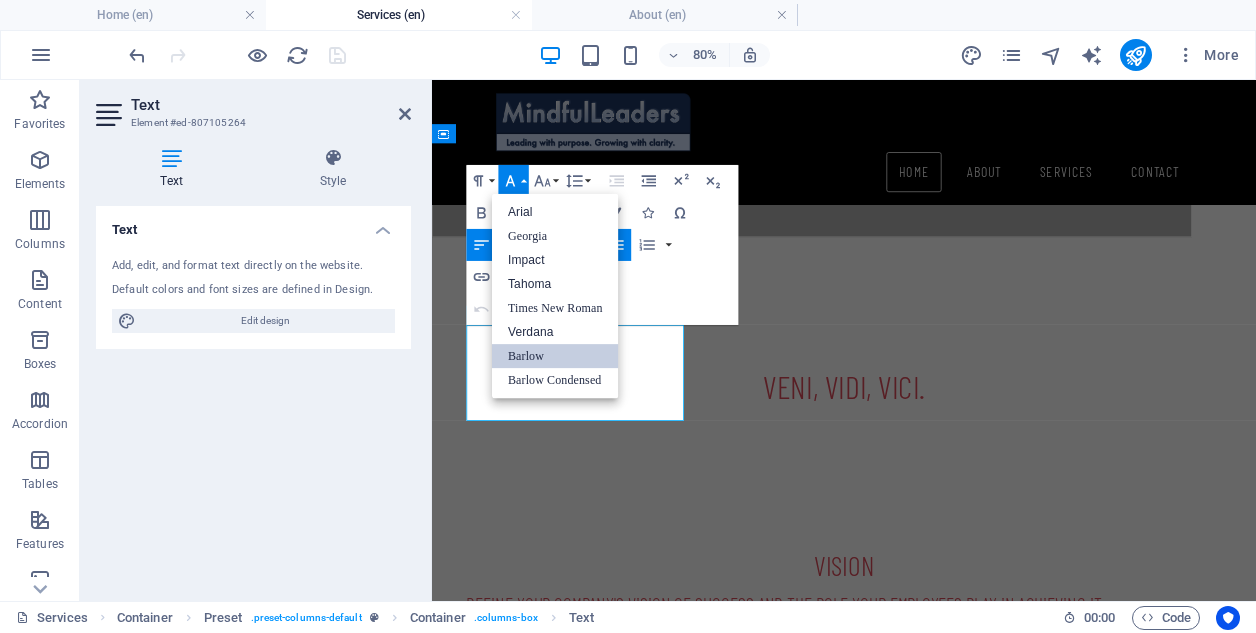 scroll, scrollTop: 0, scrollLeft: 0, axis: both 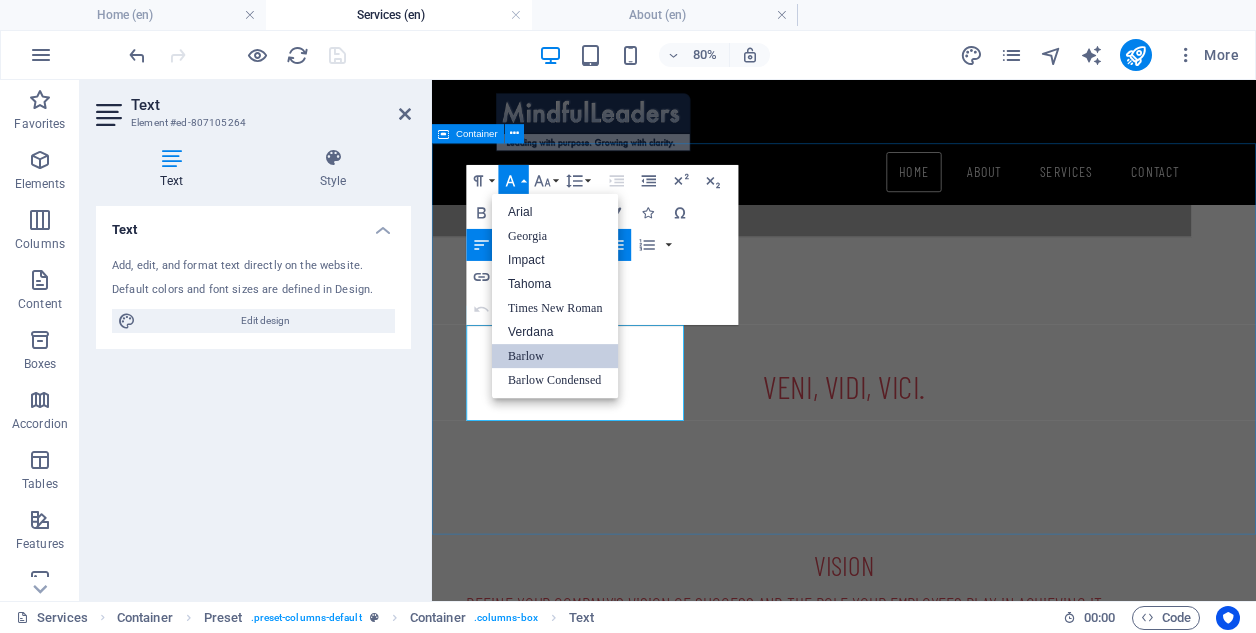 click on "VISION DEFINE YOUR COMPANY'S VISION OF SUCCESS AND THE ROLE YOUR EMPLOYEES PLAY IN ACHIEVING IT. What makes your organization appealing to top talent?   What values does your company uphold, and how are they reflected in your corporate culture? Learn More PLAN DEFINE THE changes  needed to empower your employees to achieve that vision. How does the work environment you cultivate promote mental and physical wellbeing, as well as personal and professional development?   Learn More ACTION IMPLEMENT CHANGE WHILE KEEPING EMPLOYEES ENGAGED AND OPTIMISTIC. How will you measure progress and success to ensure that employees remain motivated throughout this transition? Learn More" at bounding box center [947, 992] 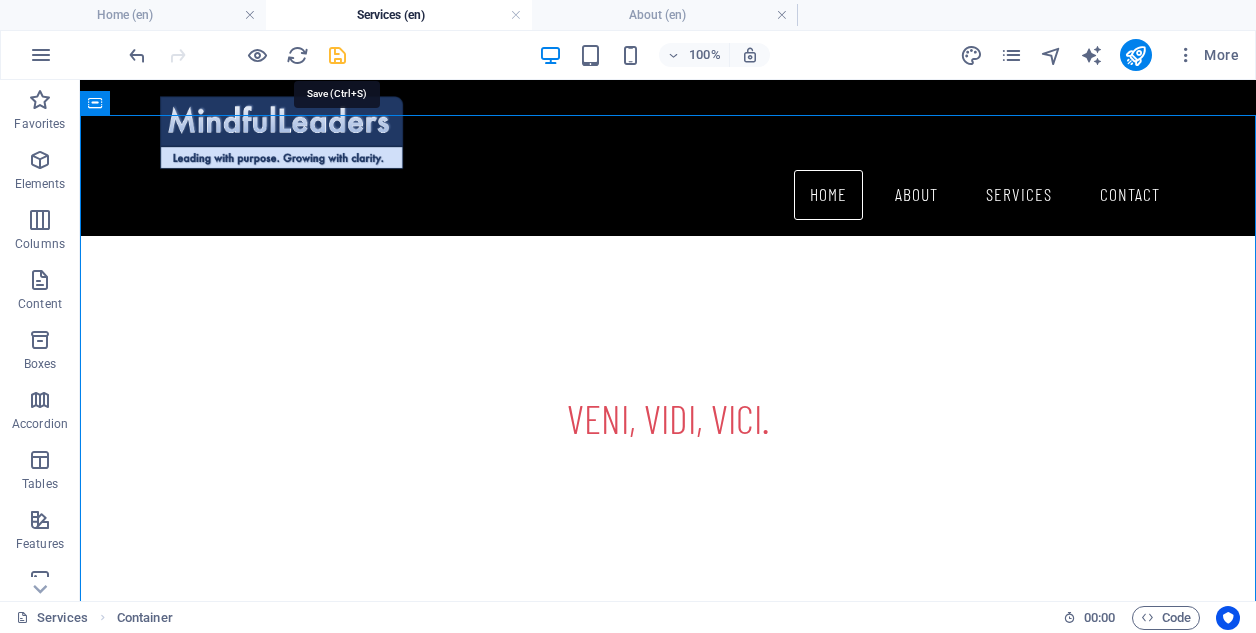 click at bounding box center [337, 55] 